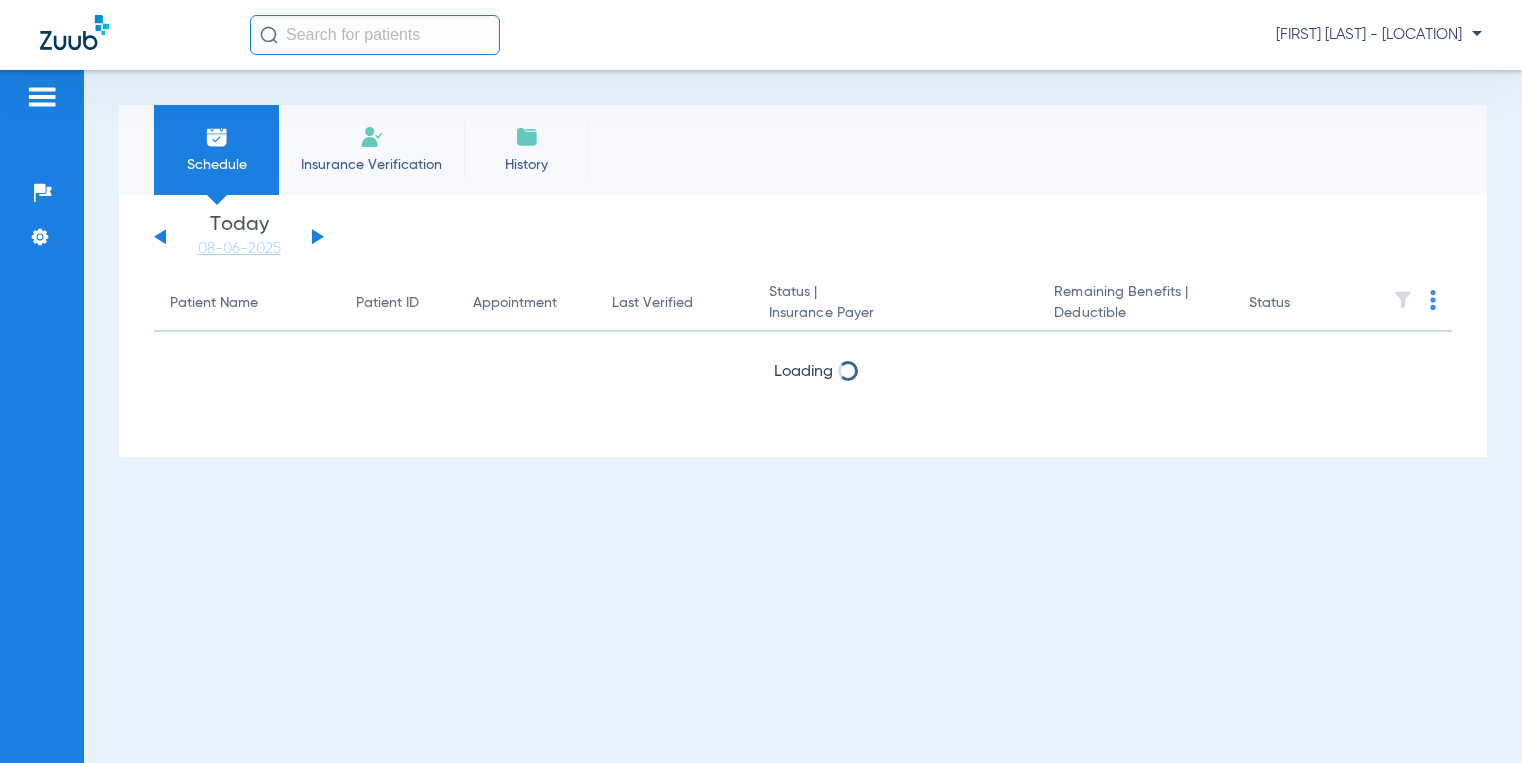 scroll, scrollTop: 0, scrollLeft: 0, axis: both 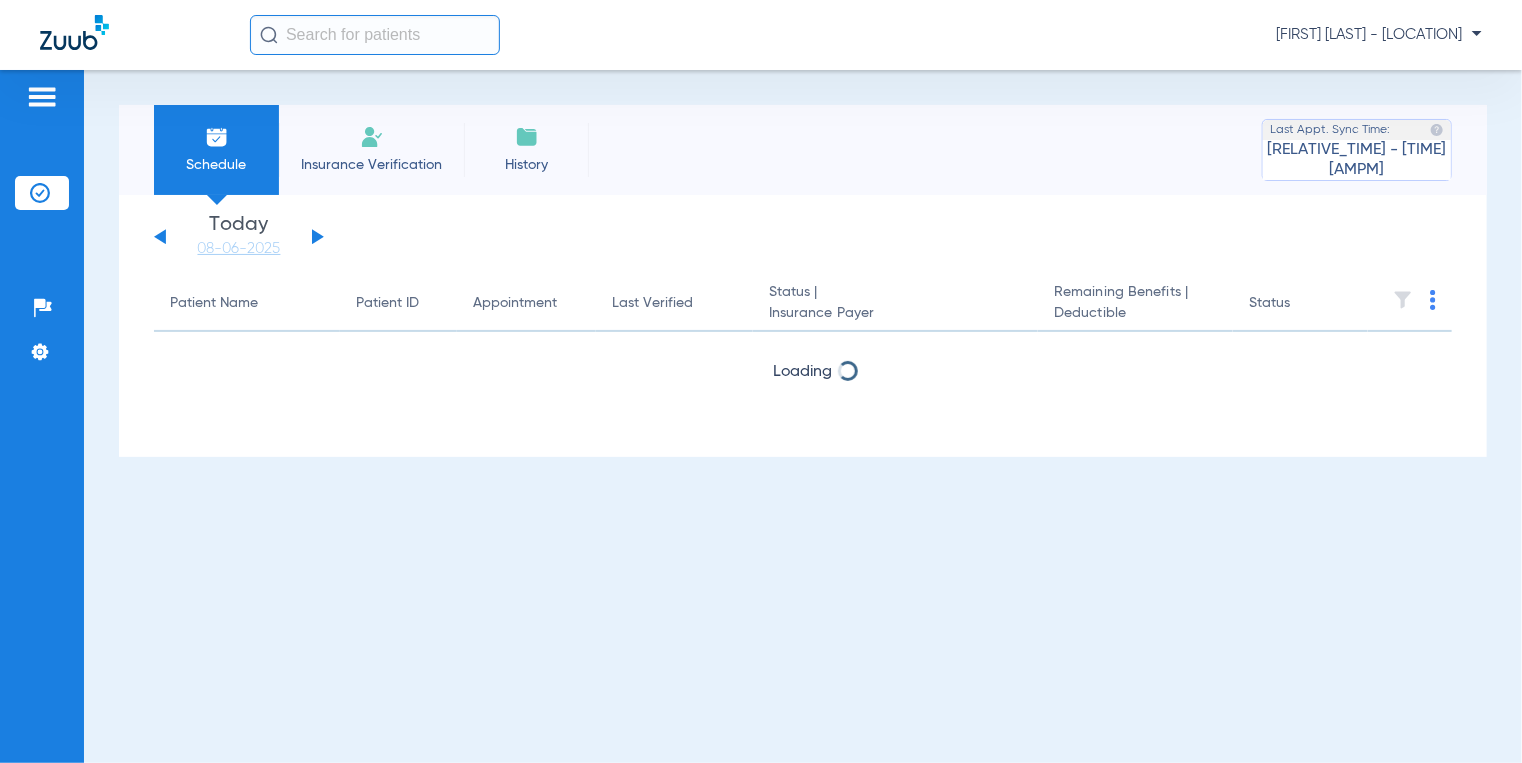 click 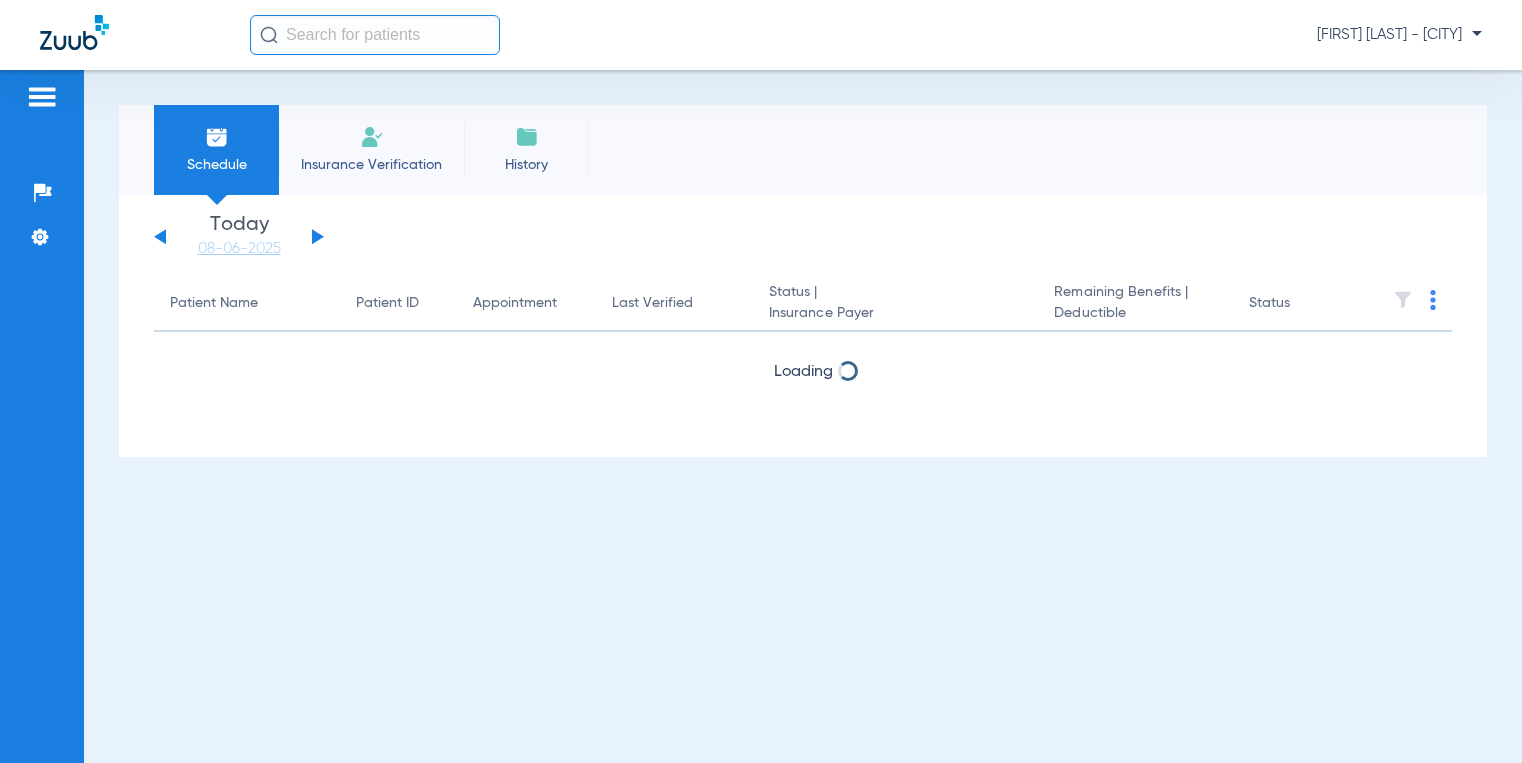 scroll, scrollTop: 0, scrollLeft: 0, axis: both 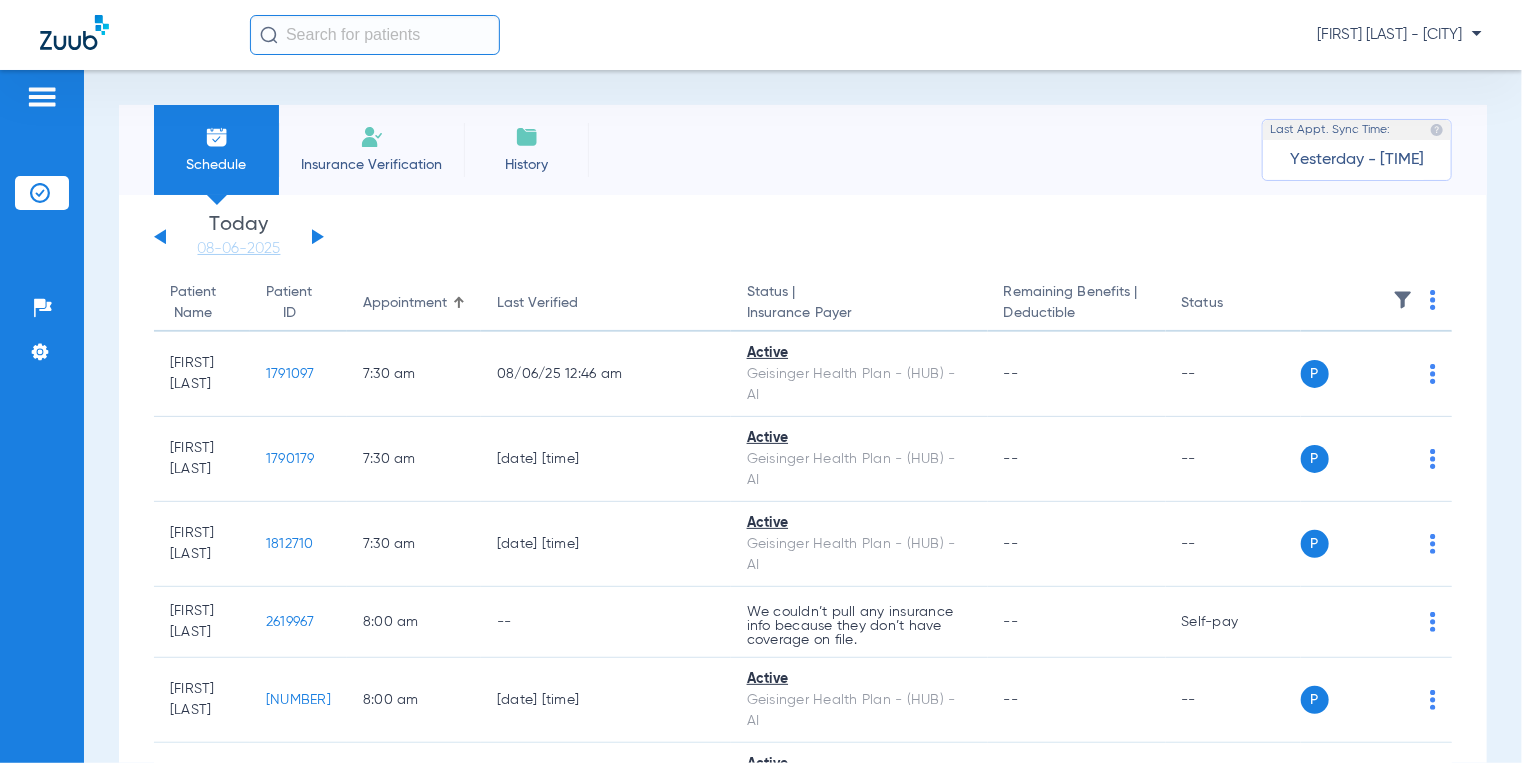 click 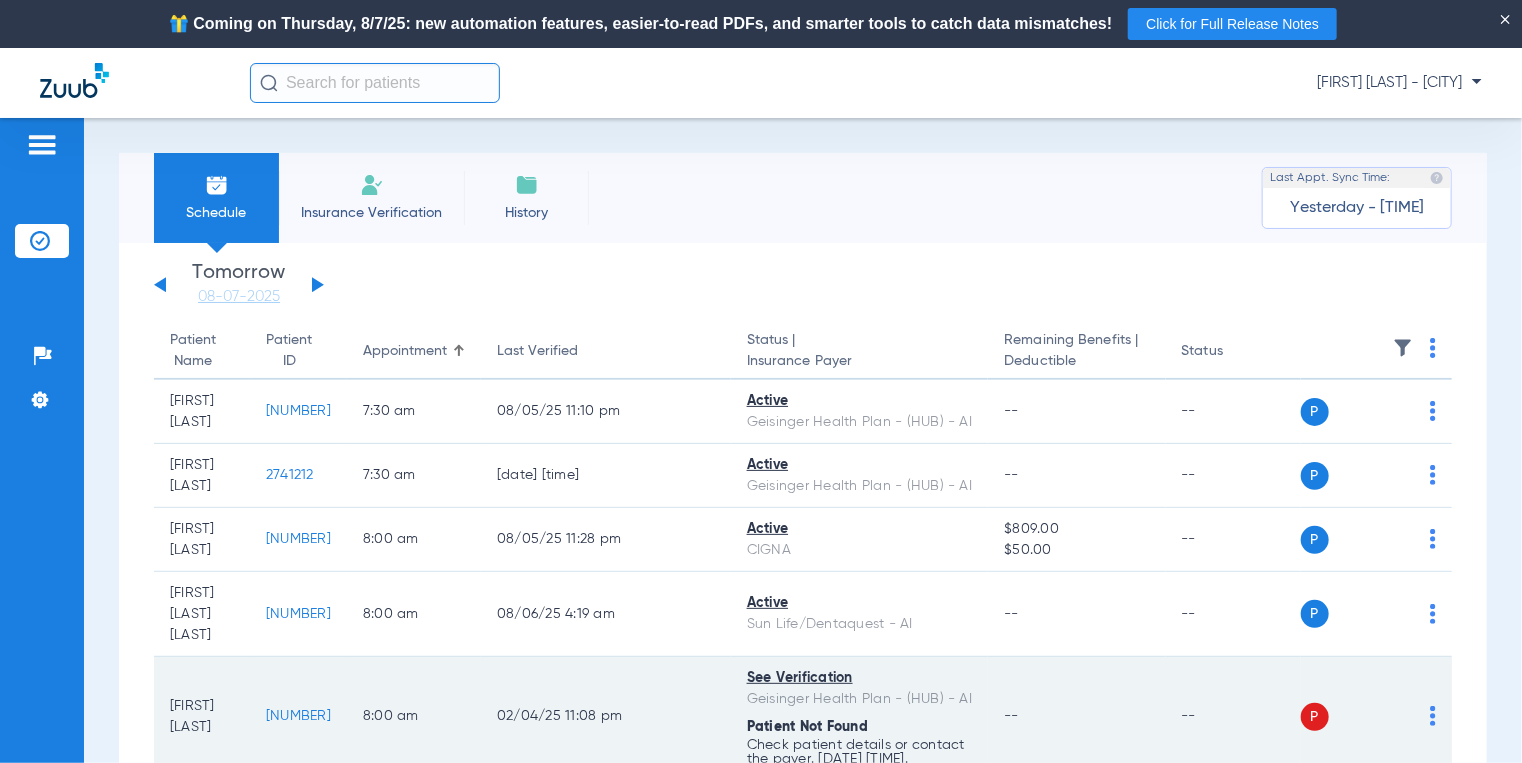 click on "[NUMBER]" 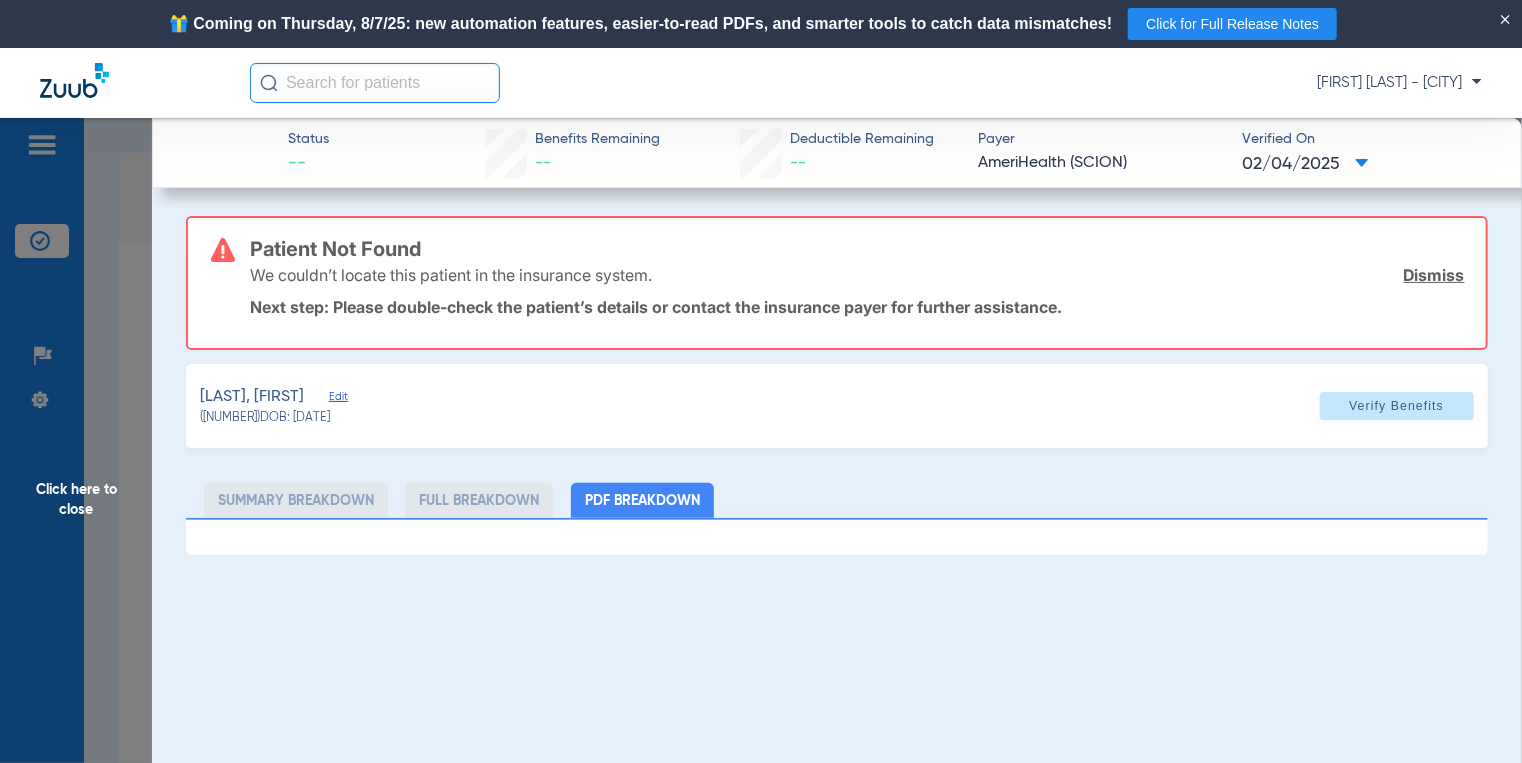 click on "Click here to close" 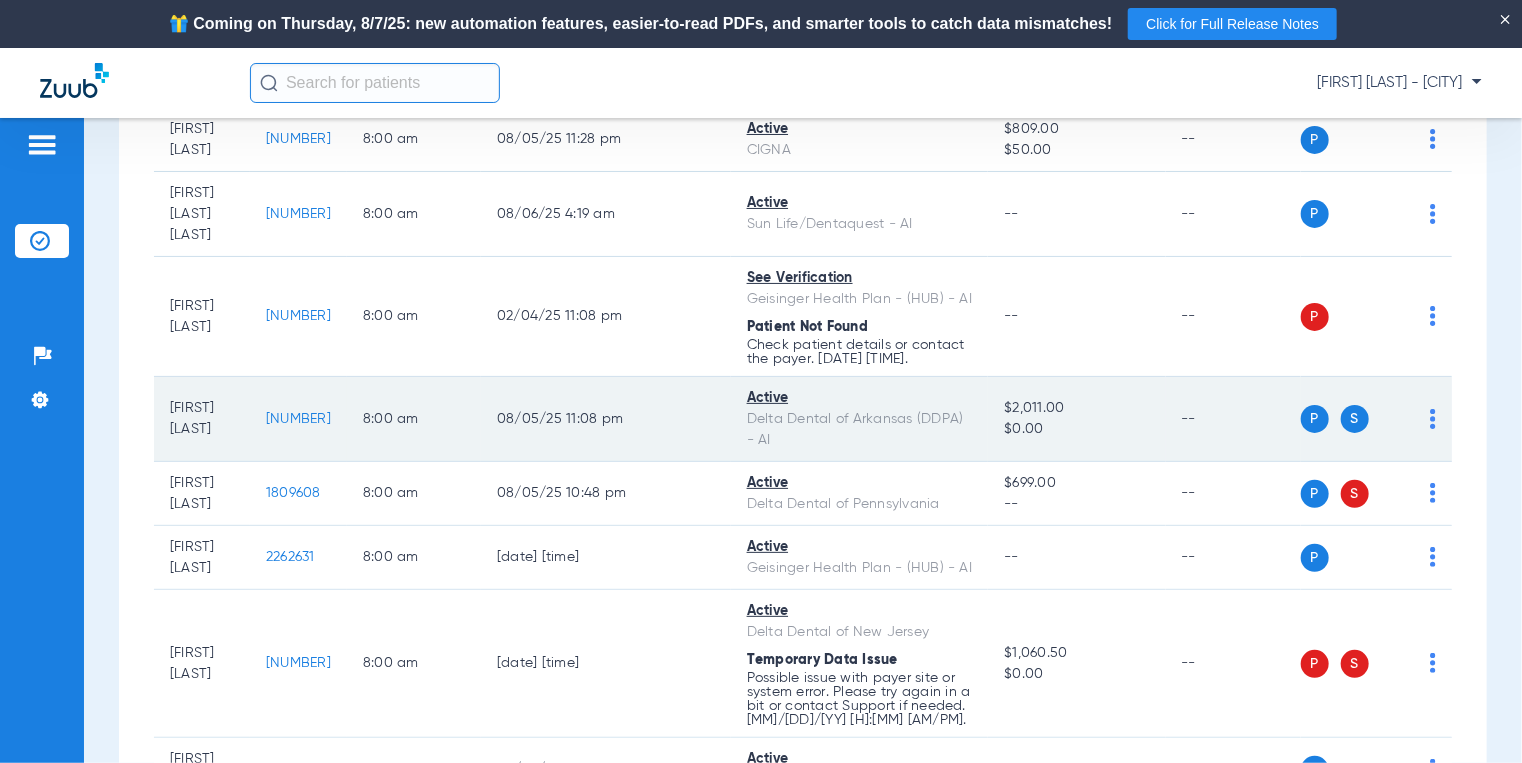scroll, scrollTop: 300, scrollLeft: 0, axis: vertical 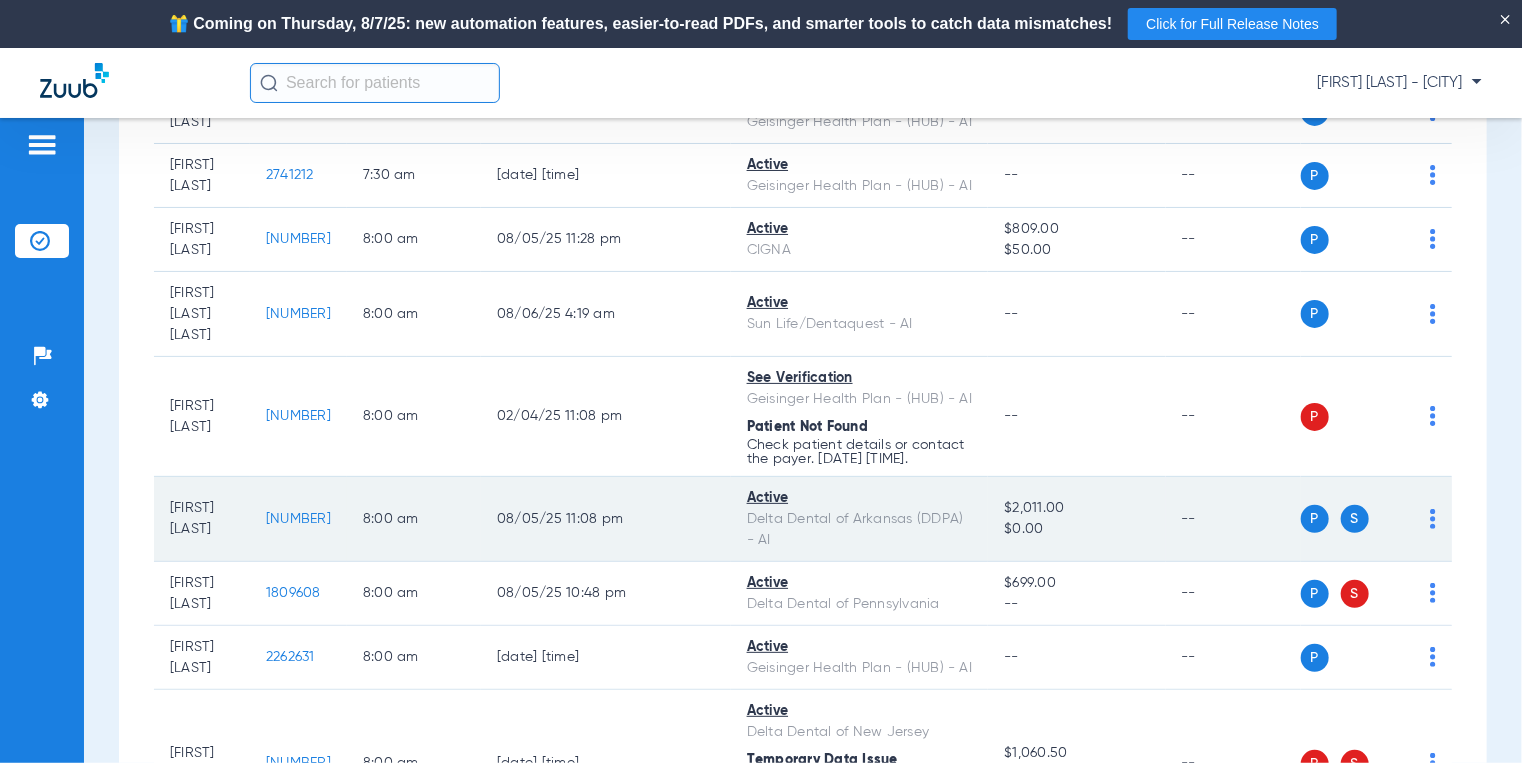 drag, startPoint x: 354, startPoint y: 511, endPoint x: 298, endPoint y: 516, distance: 56.22277 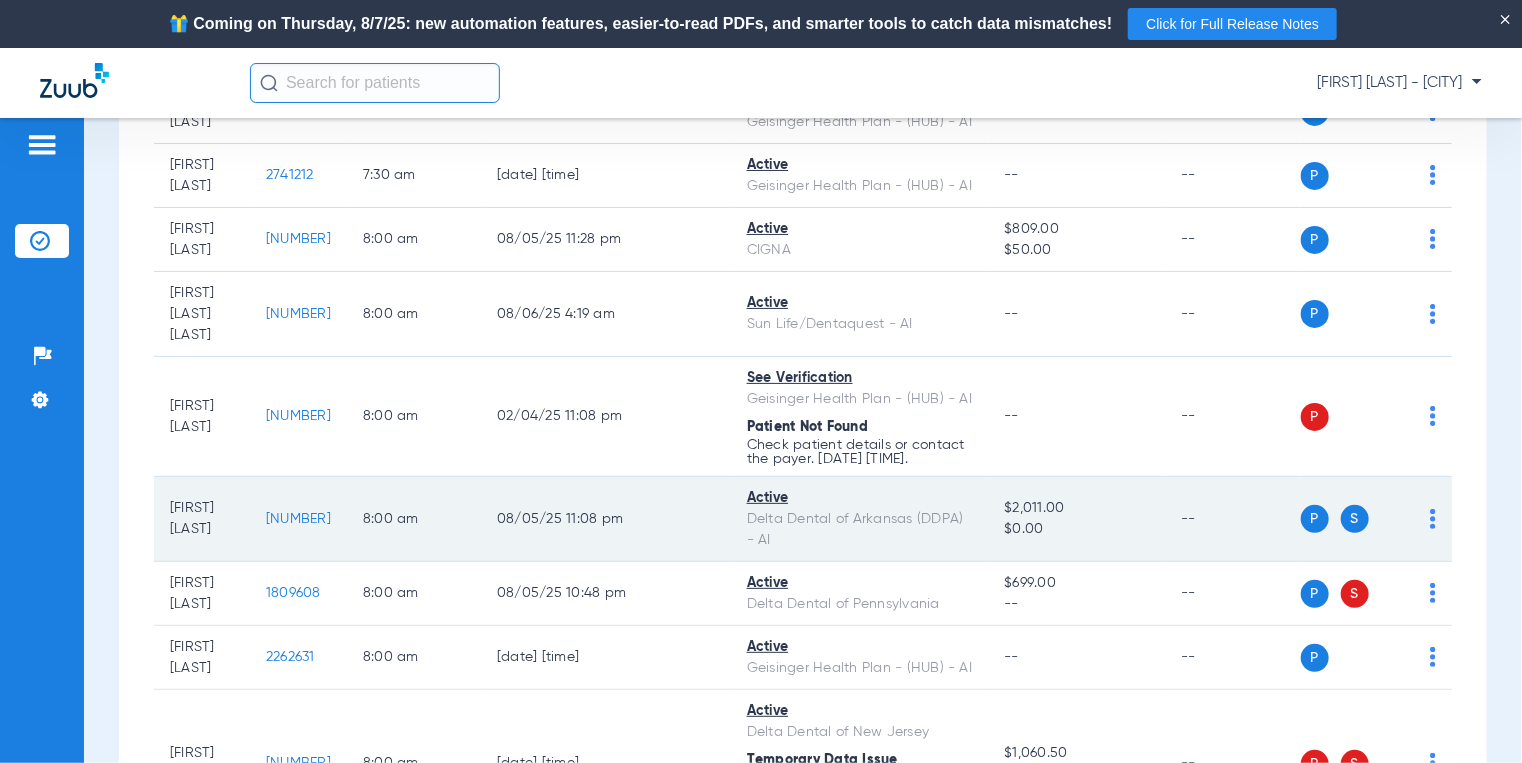 click on "[NUMBER]" 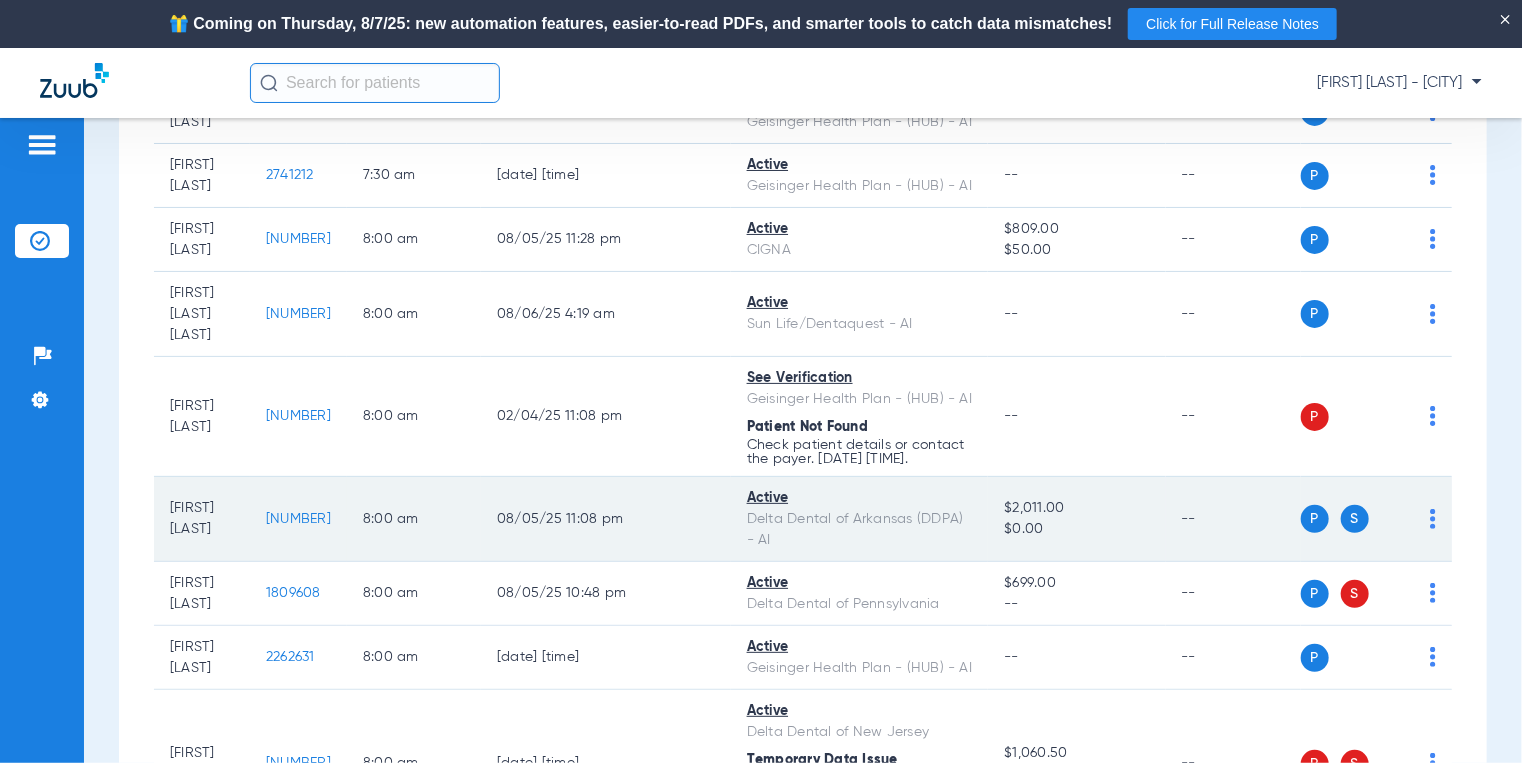copy on "[NUMBER]" 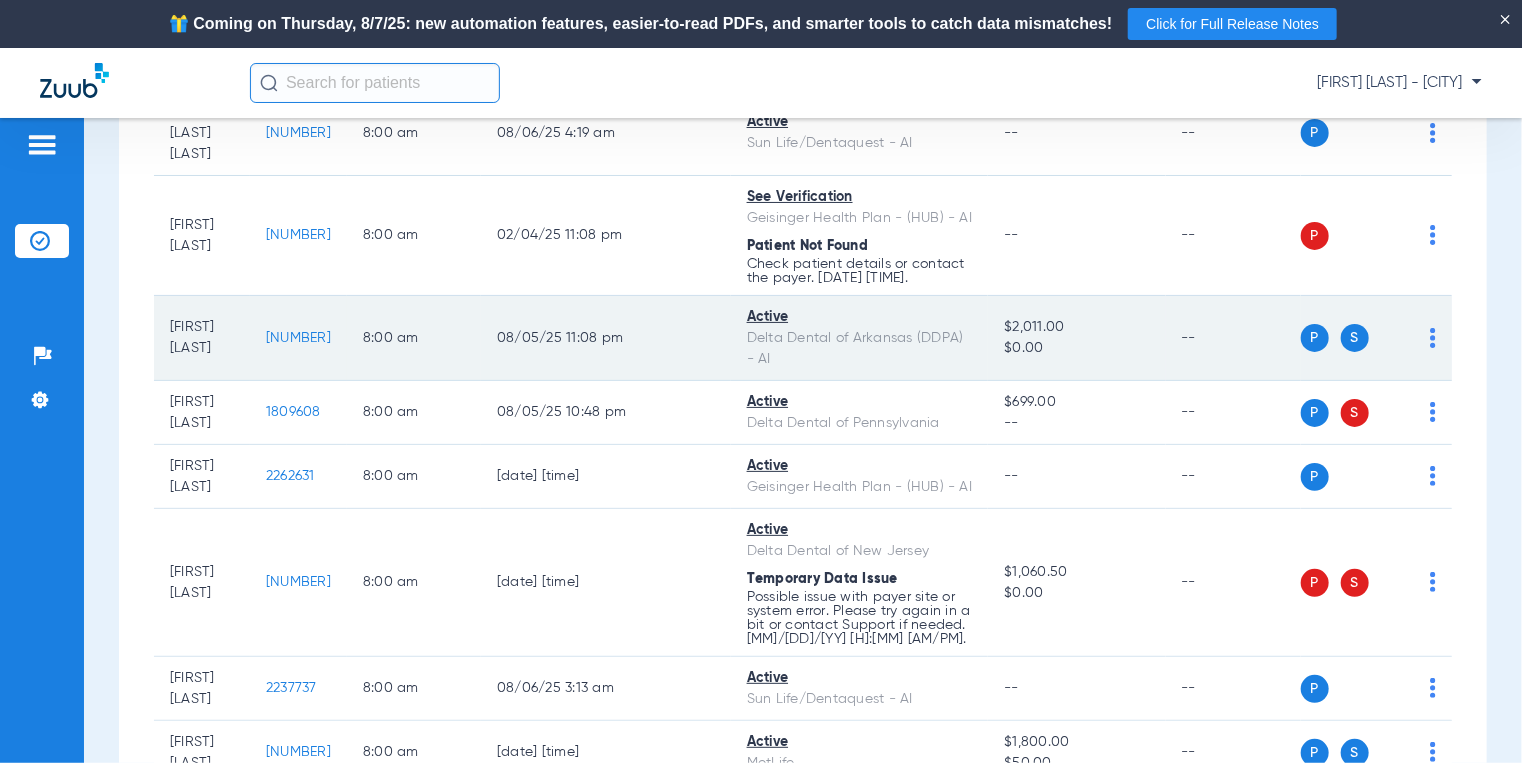 scroll, scrollTop: 500, scrollLeft: 0, axis: vertical 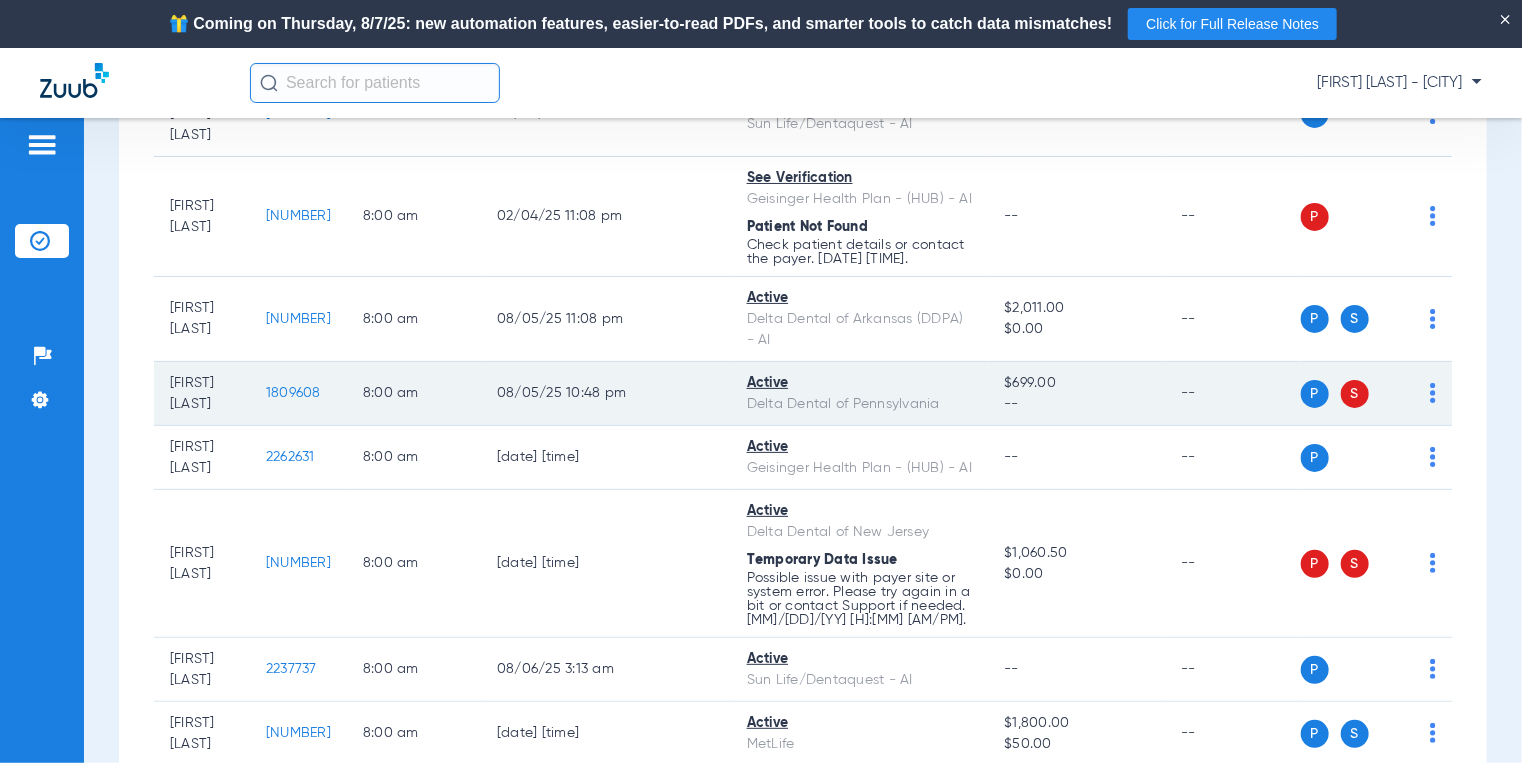 drag, startPoint x: 372, startPoint y: 373, endPoint x: 296, endPoint y: 379, distance: 76.23647 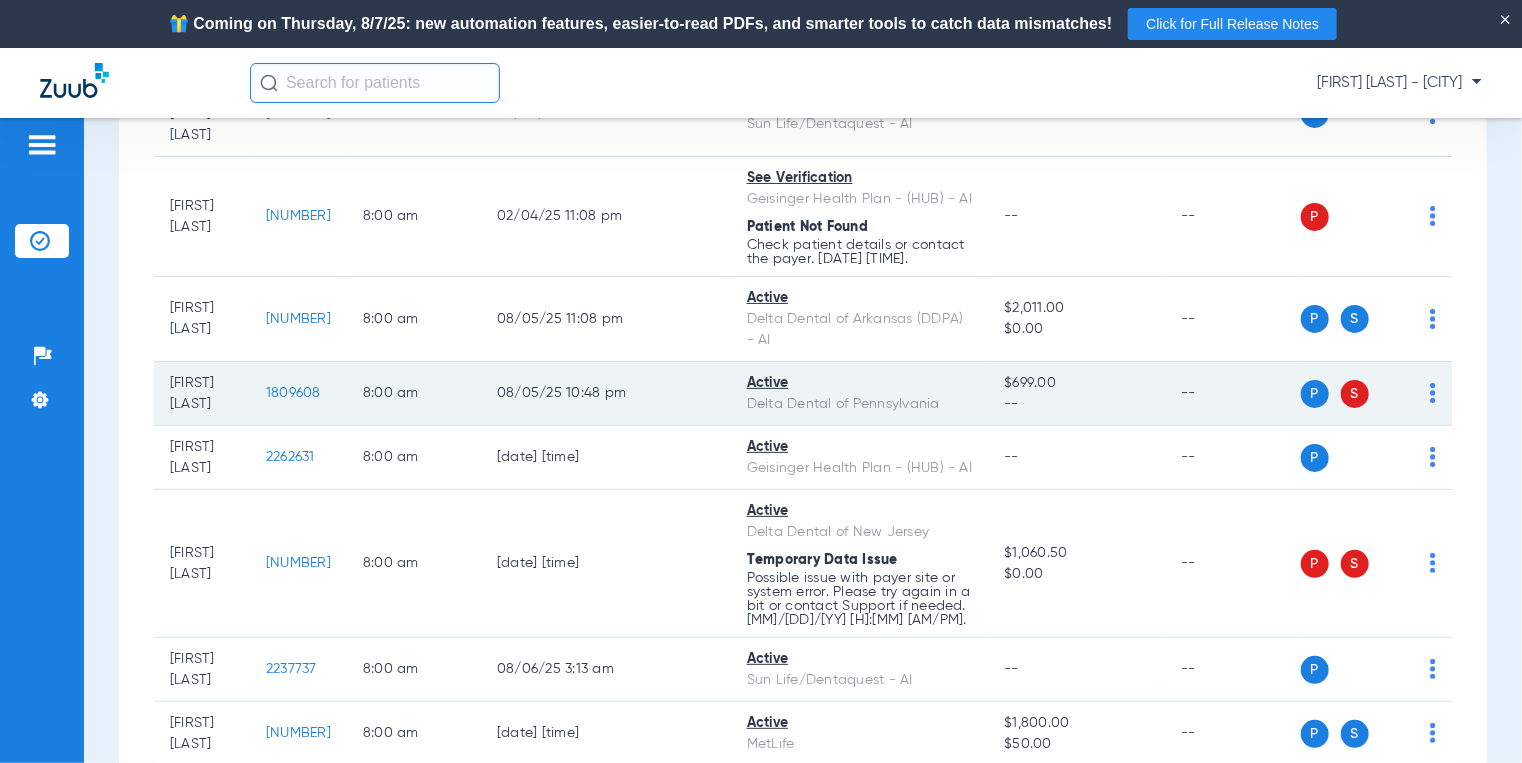 click on "1809608" 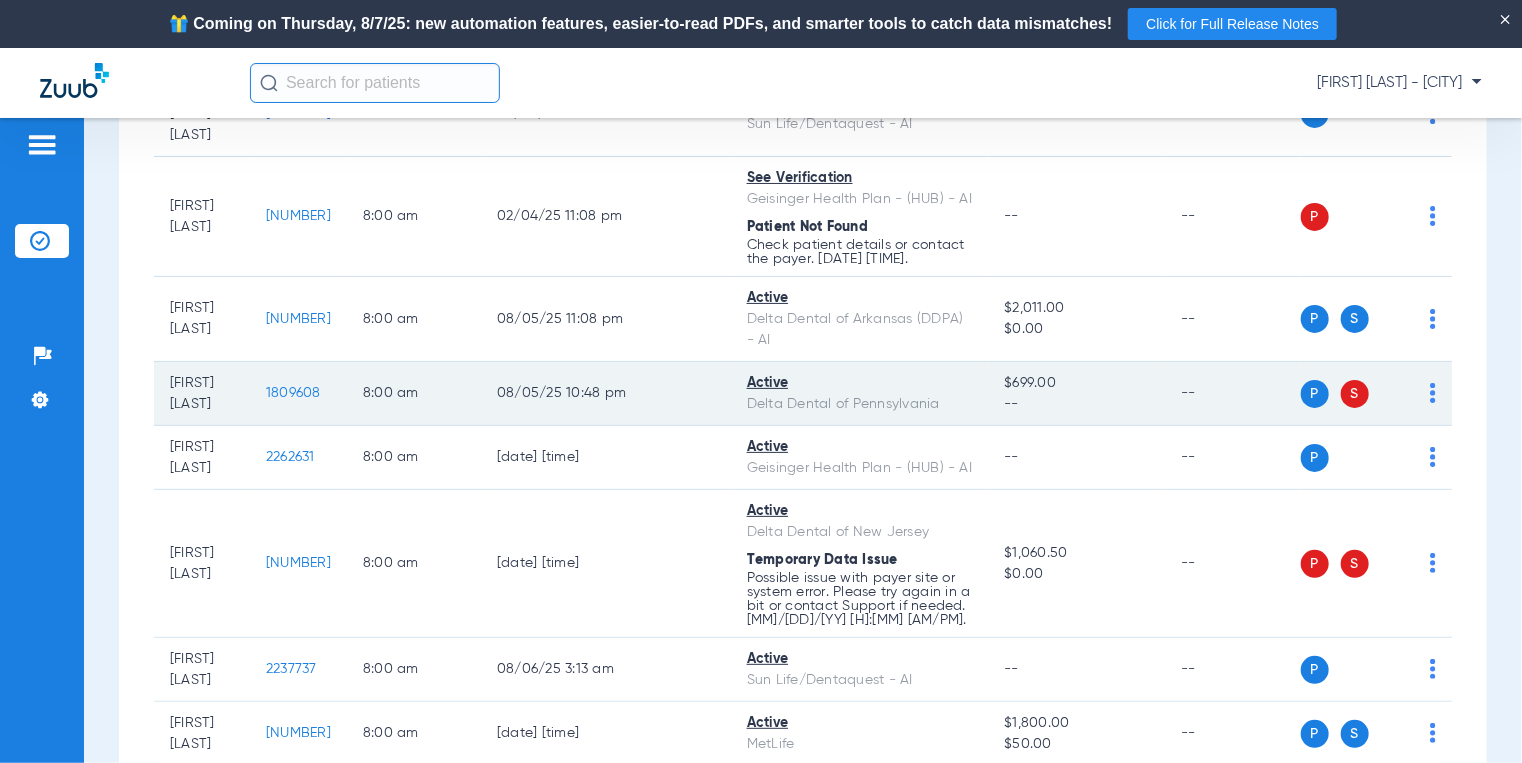 copy on "1809608" 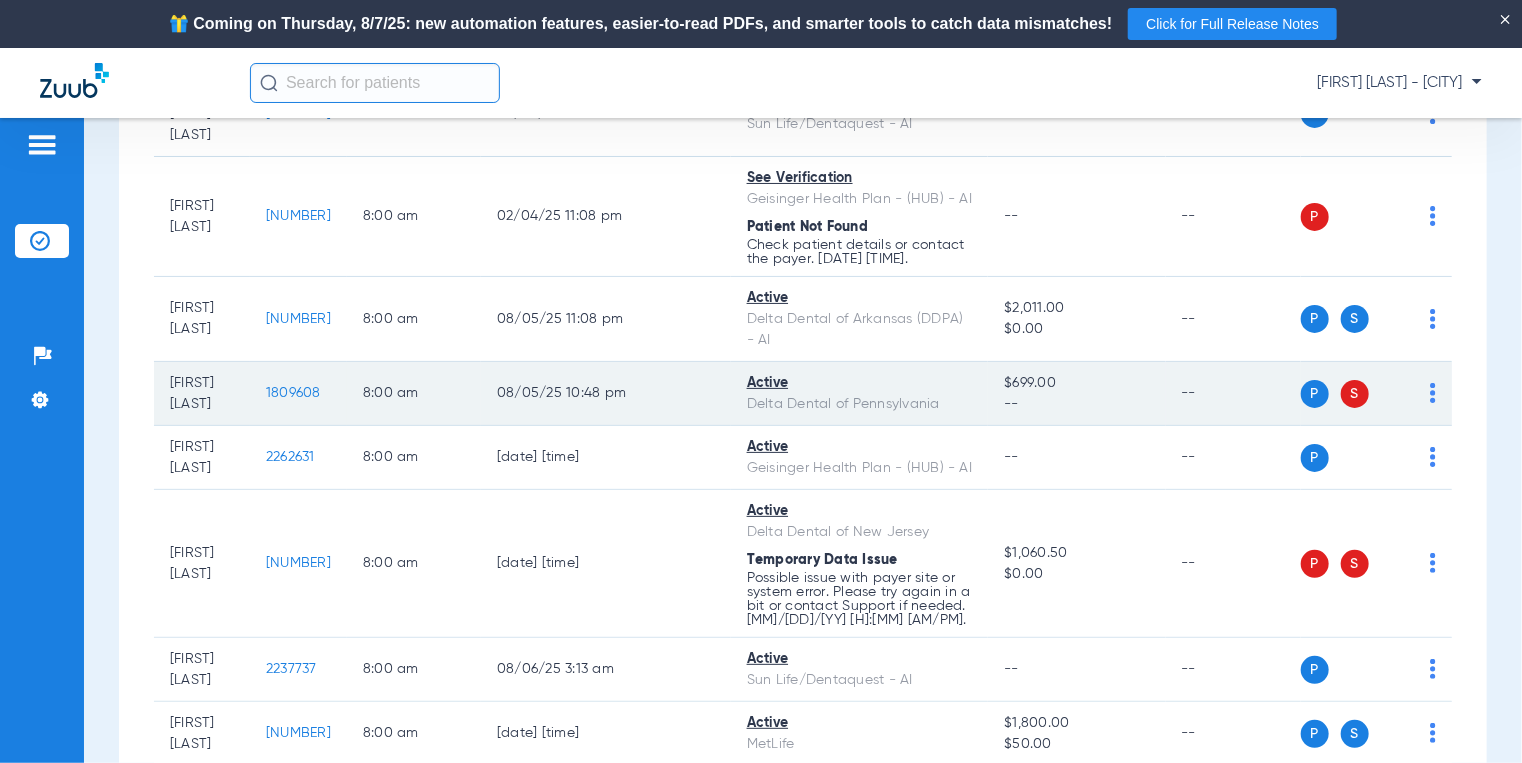 click on "1809608" 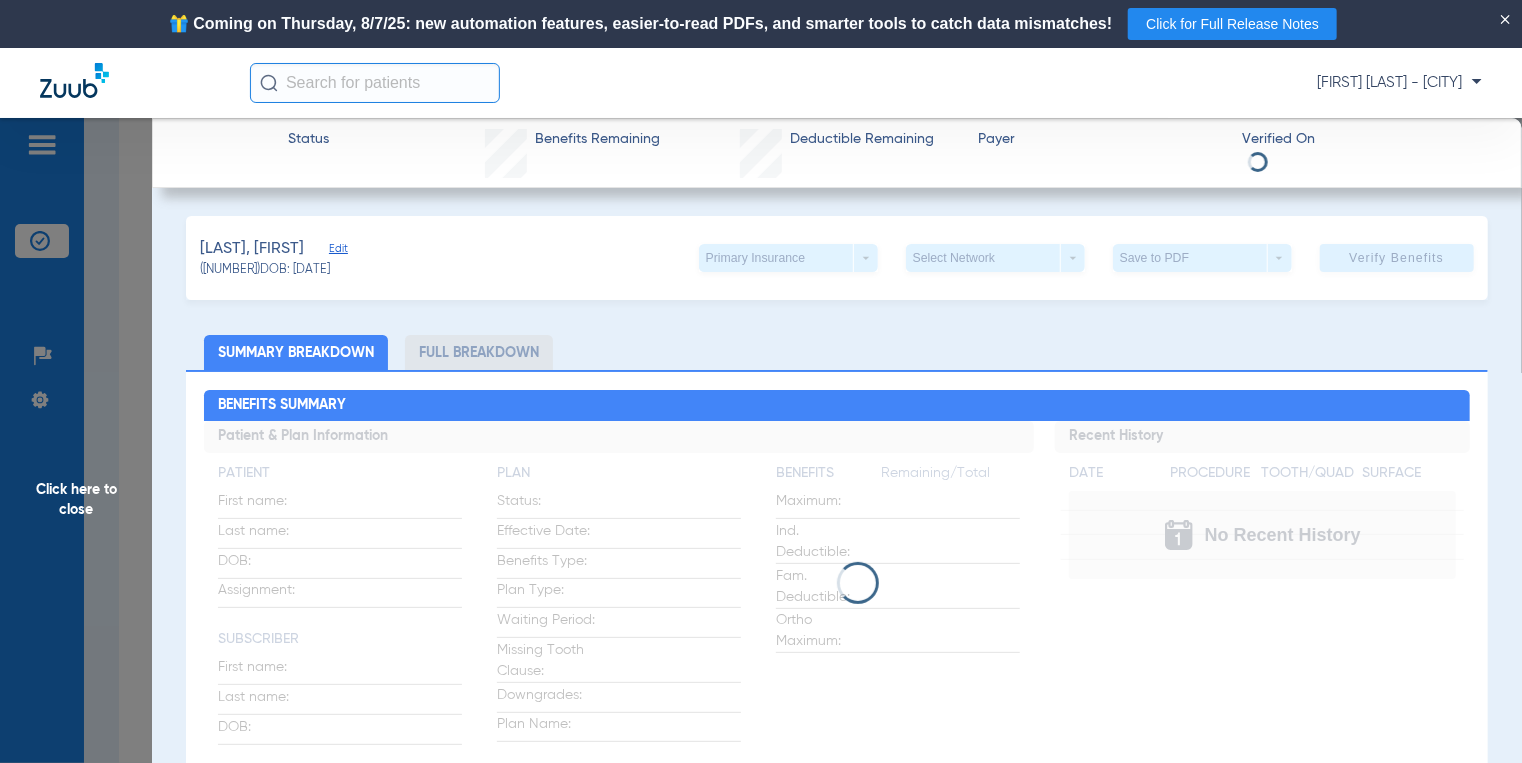drag, startPoint x: 1148, startPoint y: 316, endPoint x: 965, endPoint y: 335, distance: 183.98369 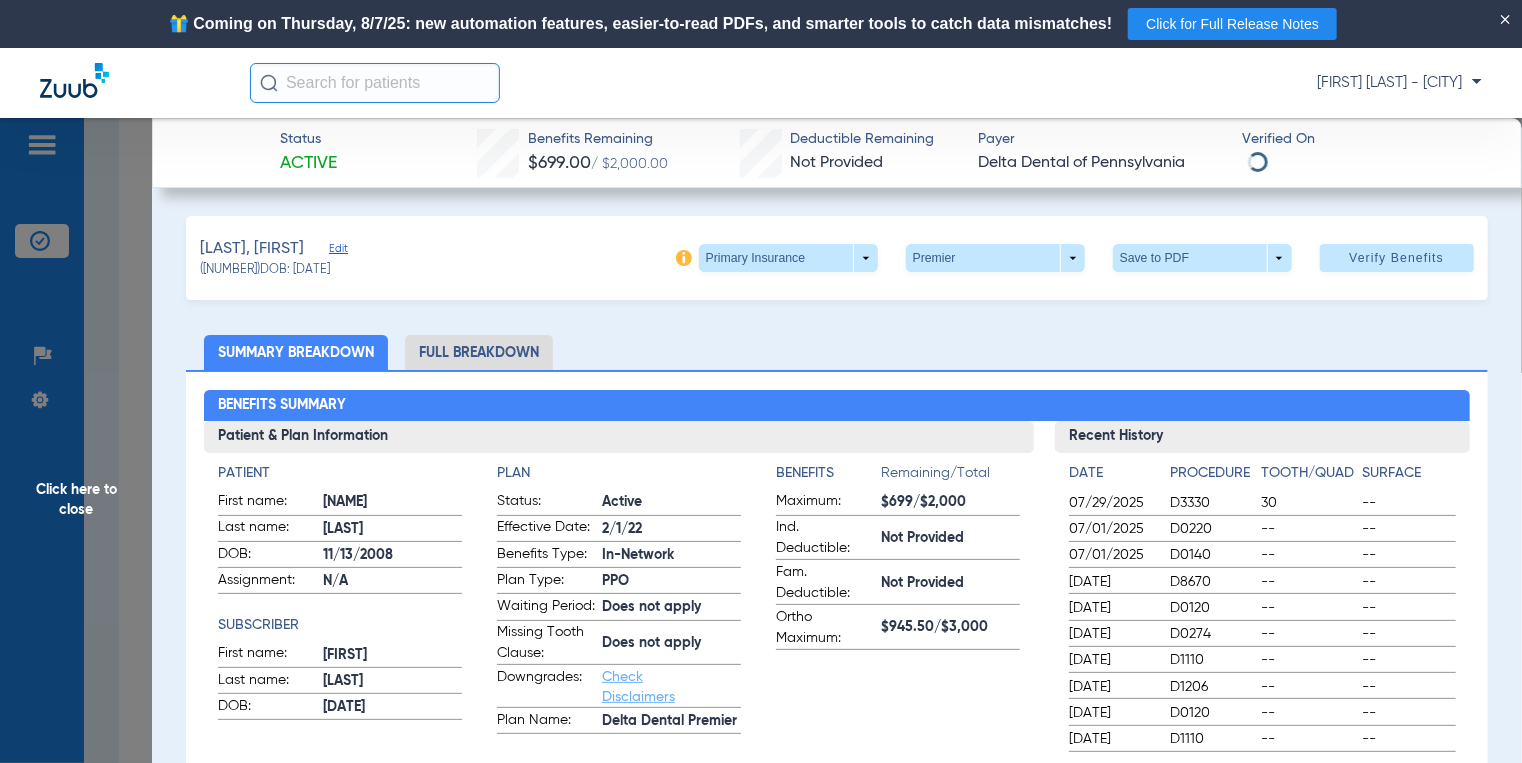 click on "[LAST], [FIRST]   Edit   ([NUMBER])   DOB: [MM]/[DD]/[YYYY]   Primary Insurance  arrow_drop_down  Premier  arrow_drop_down  Save to PDF  arrow_drop_down  Verify Benefits" 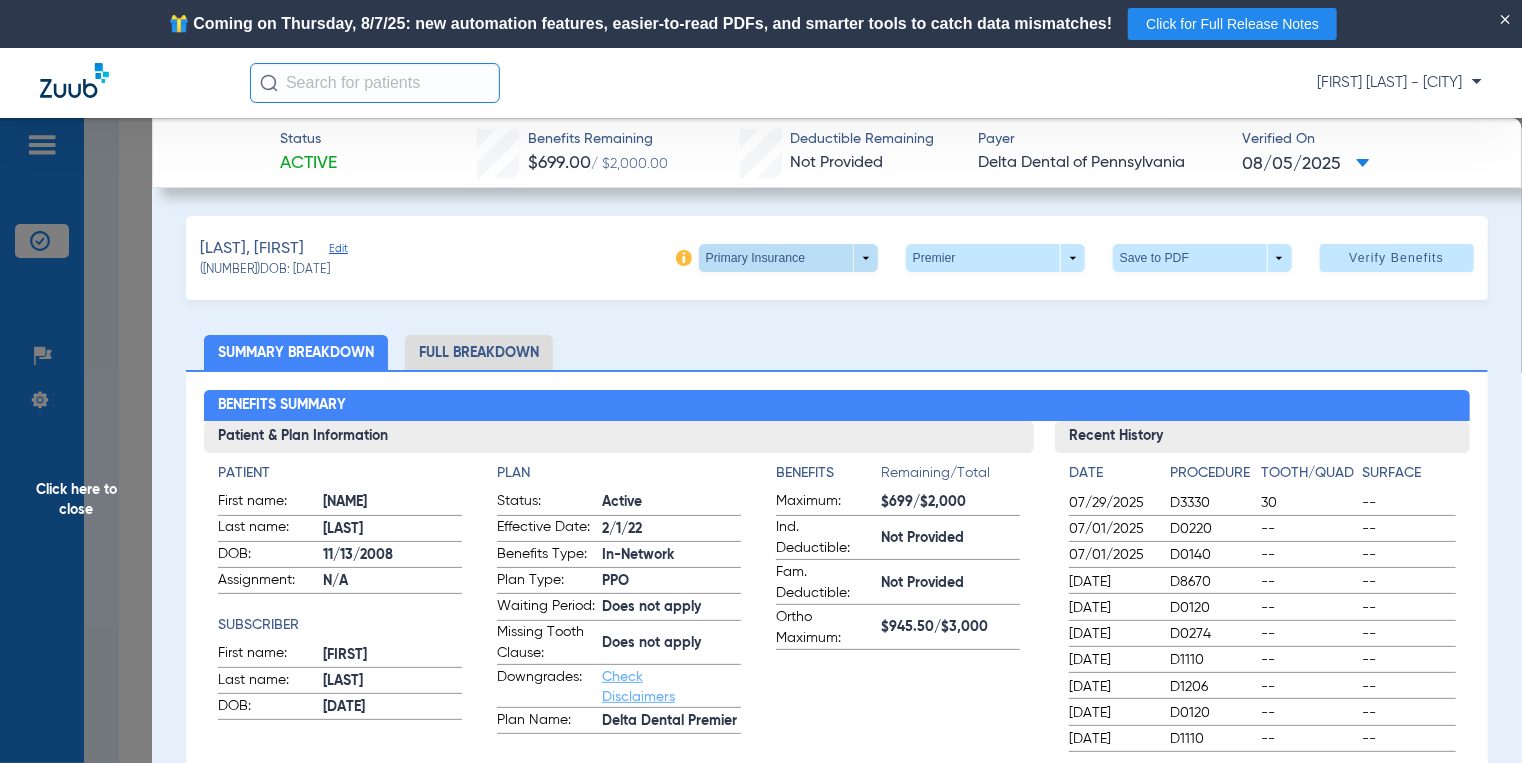 click 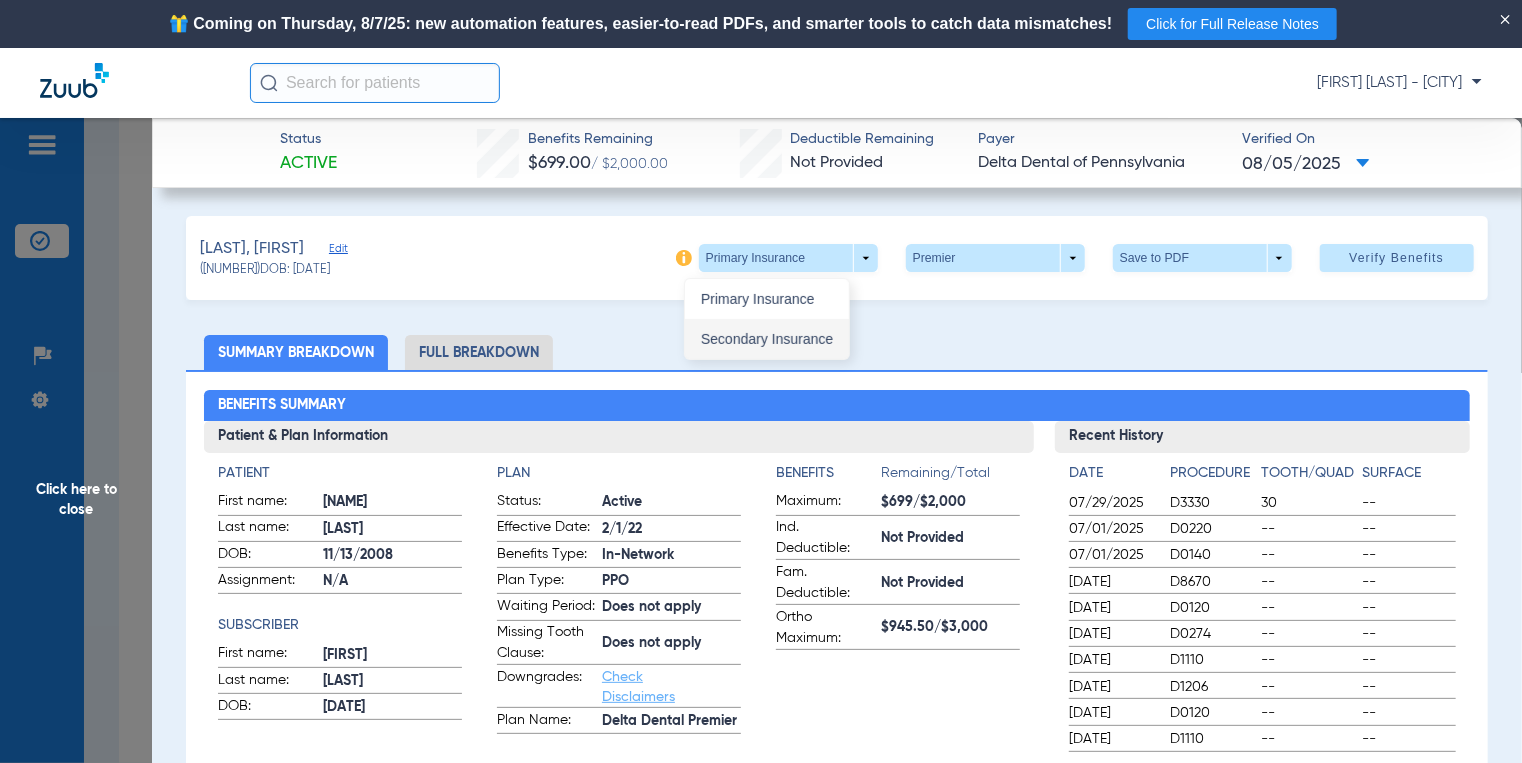 click on "Secondary Insurance" at bounding box center [767, 339] 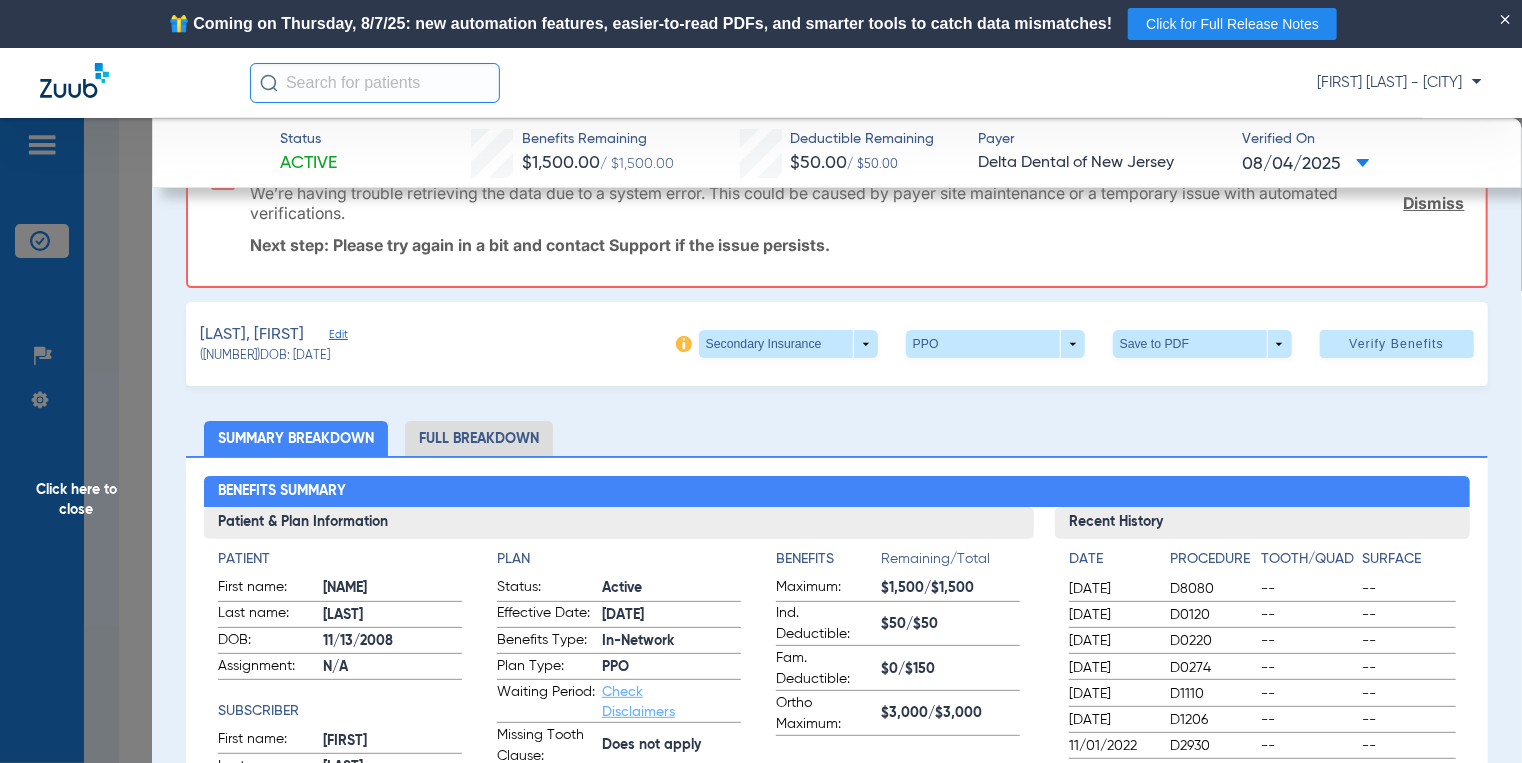 scroll, scrollTop: 0, scrollLeft: 0, axis: both 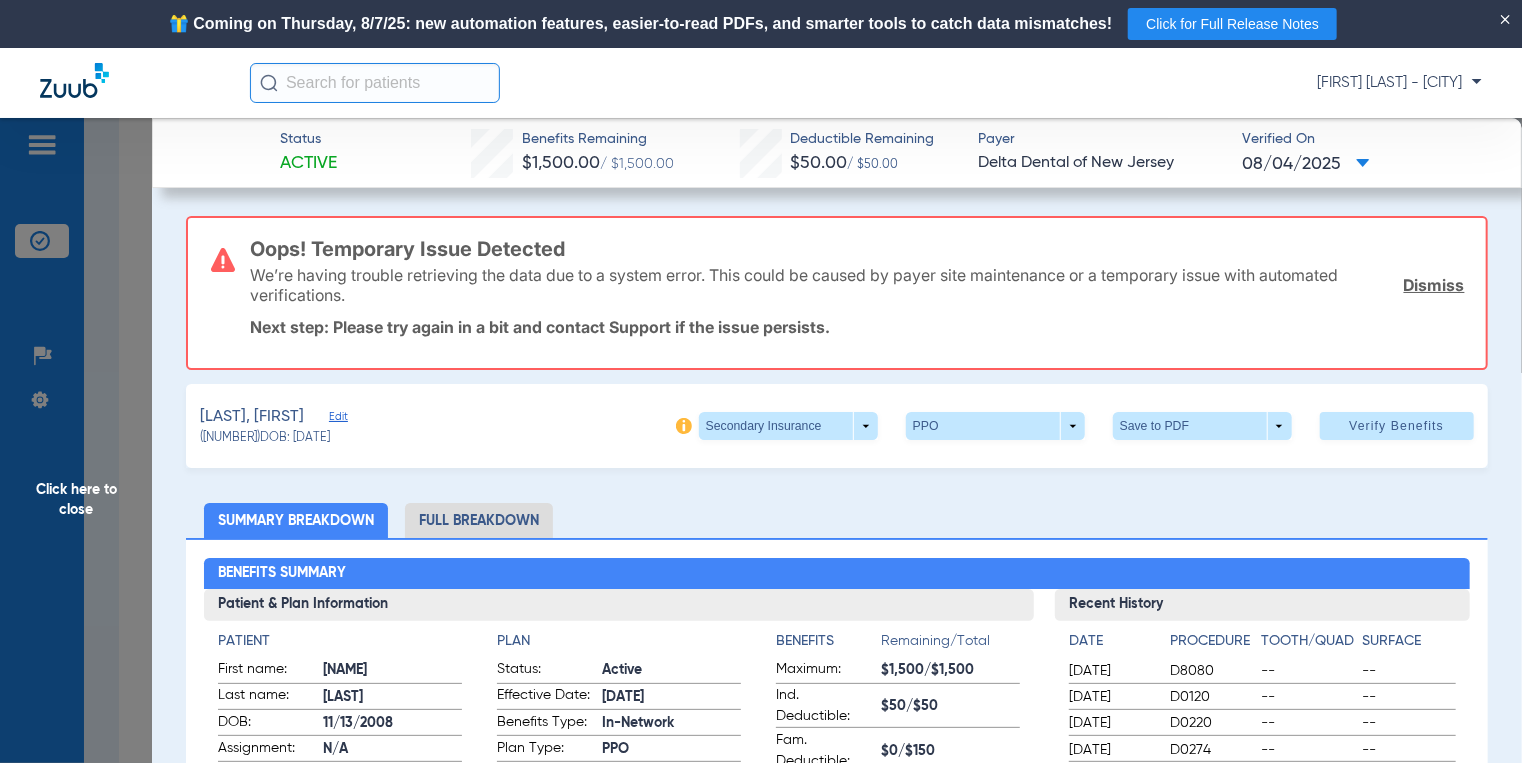 click on "Click here to close" 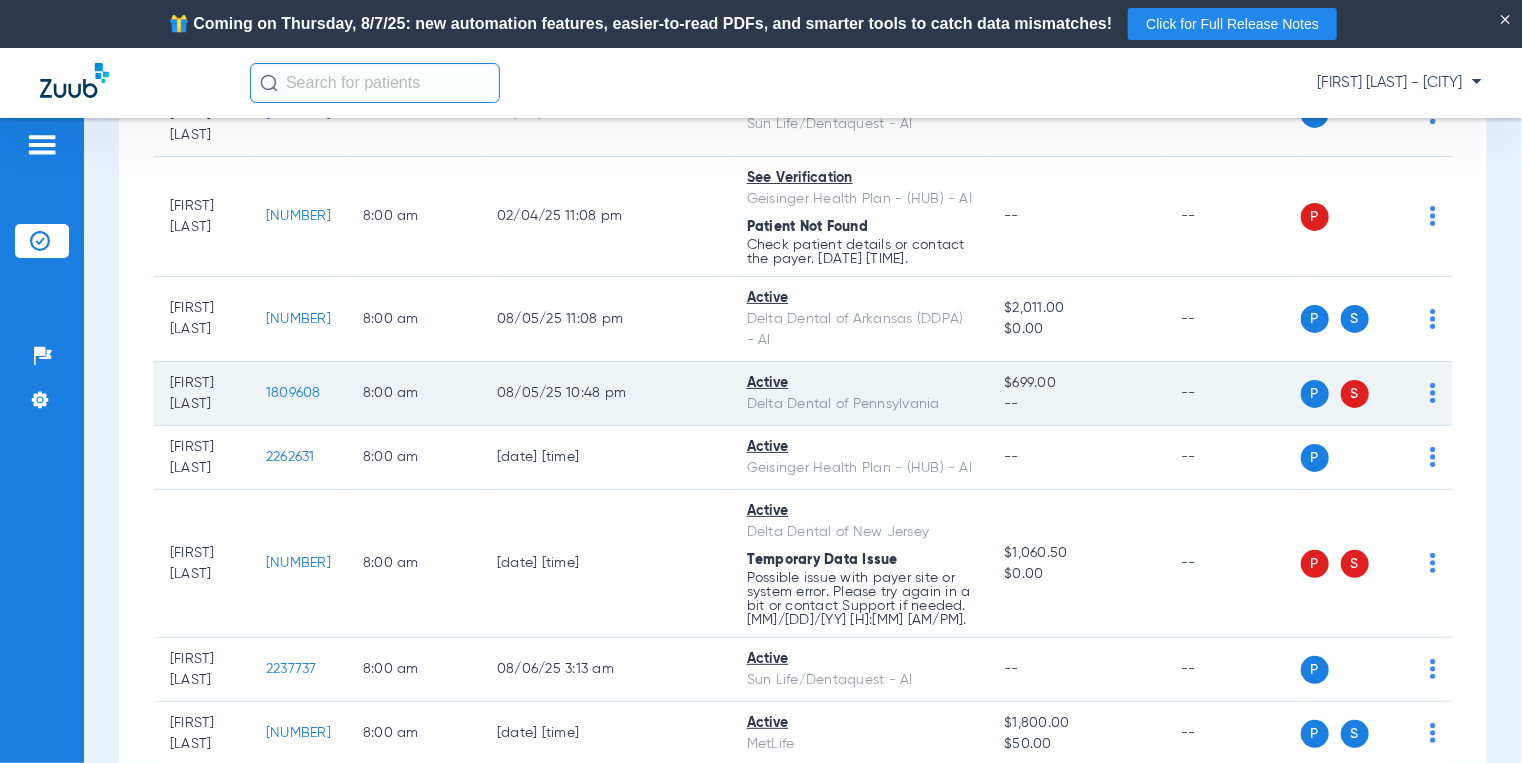 click on "1809608" 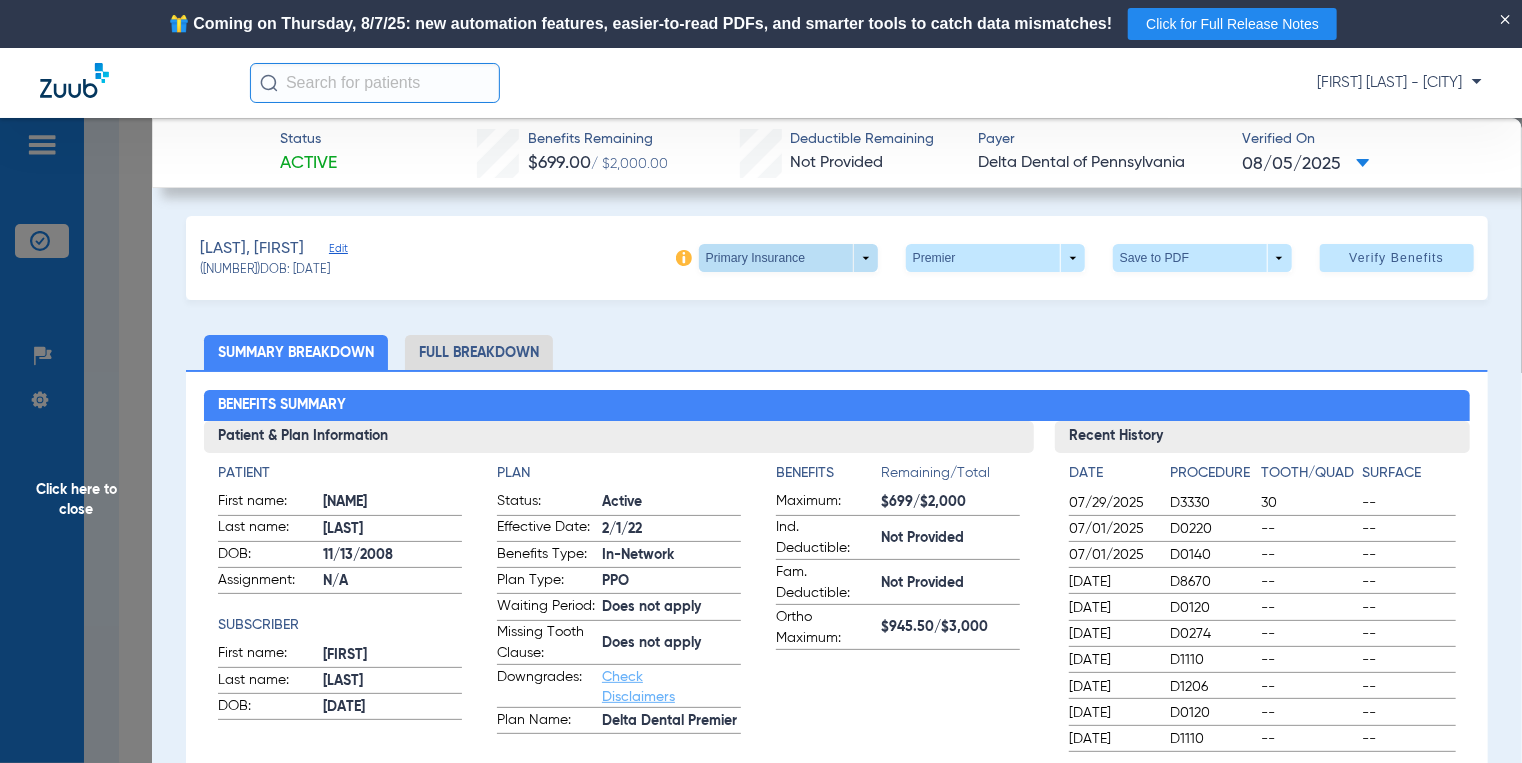 click 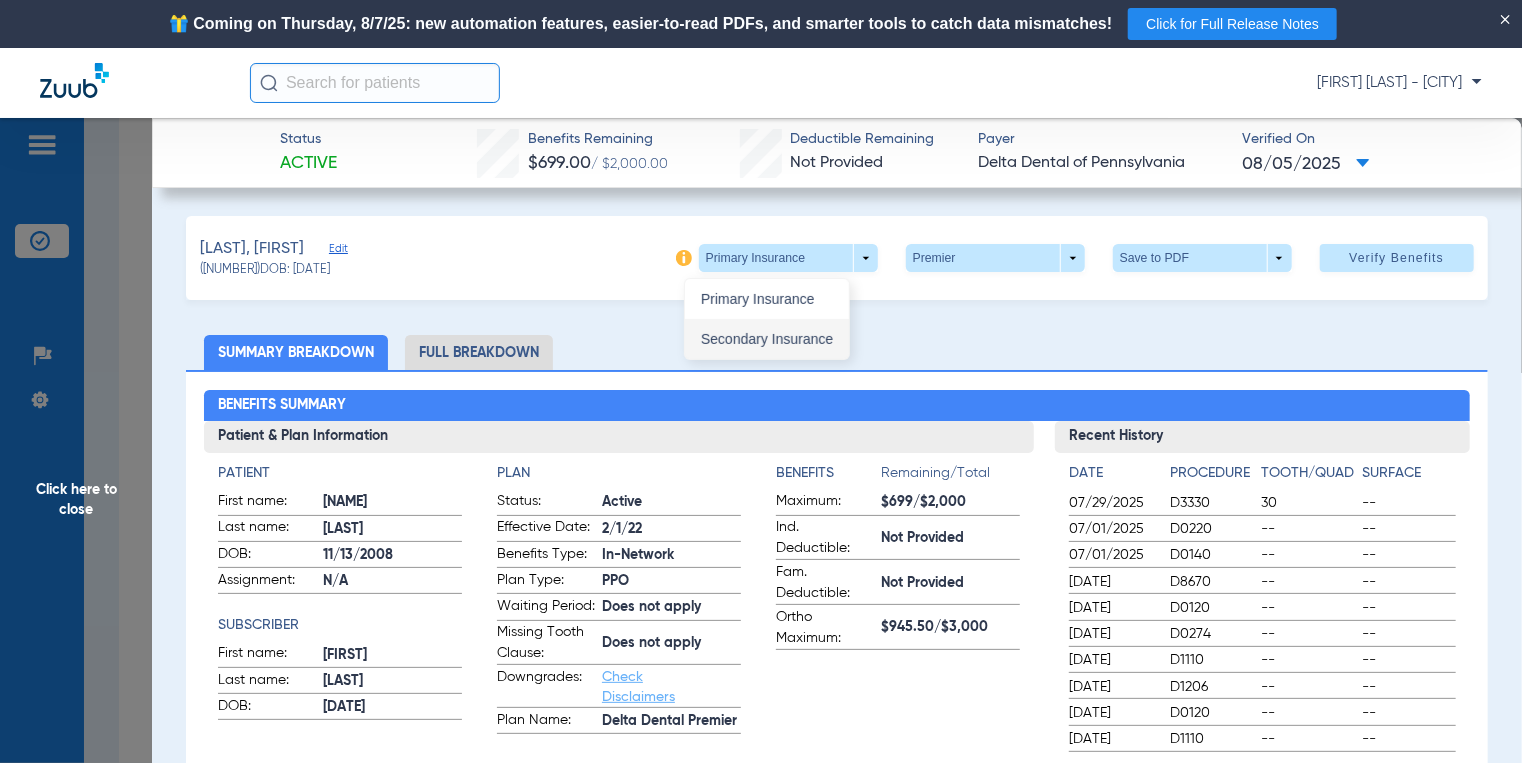 click on "Secondary Insurance" at bounding box center [767, 339] 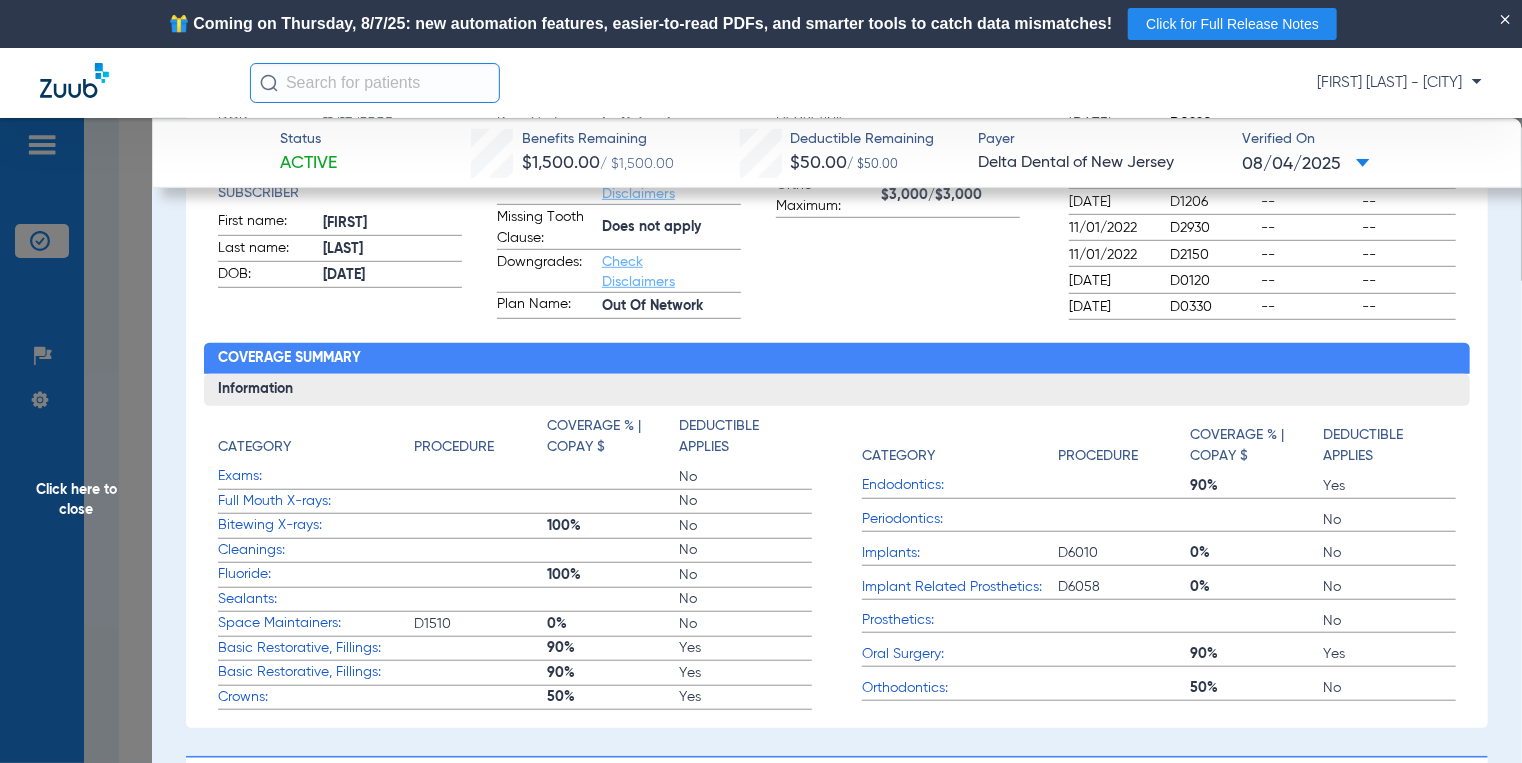 scroll, scrollTop: 700, scrollLeft: 0, axis: vertical 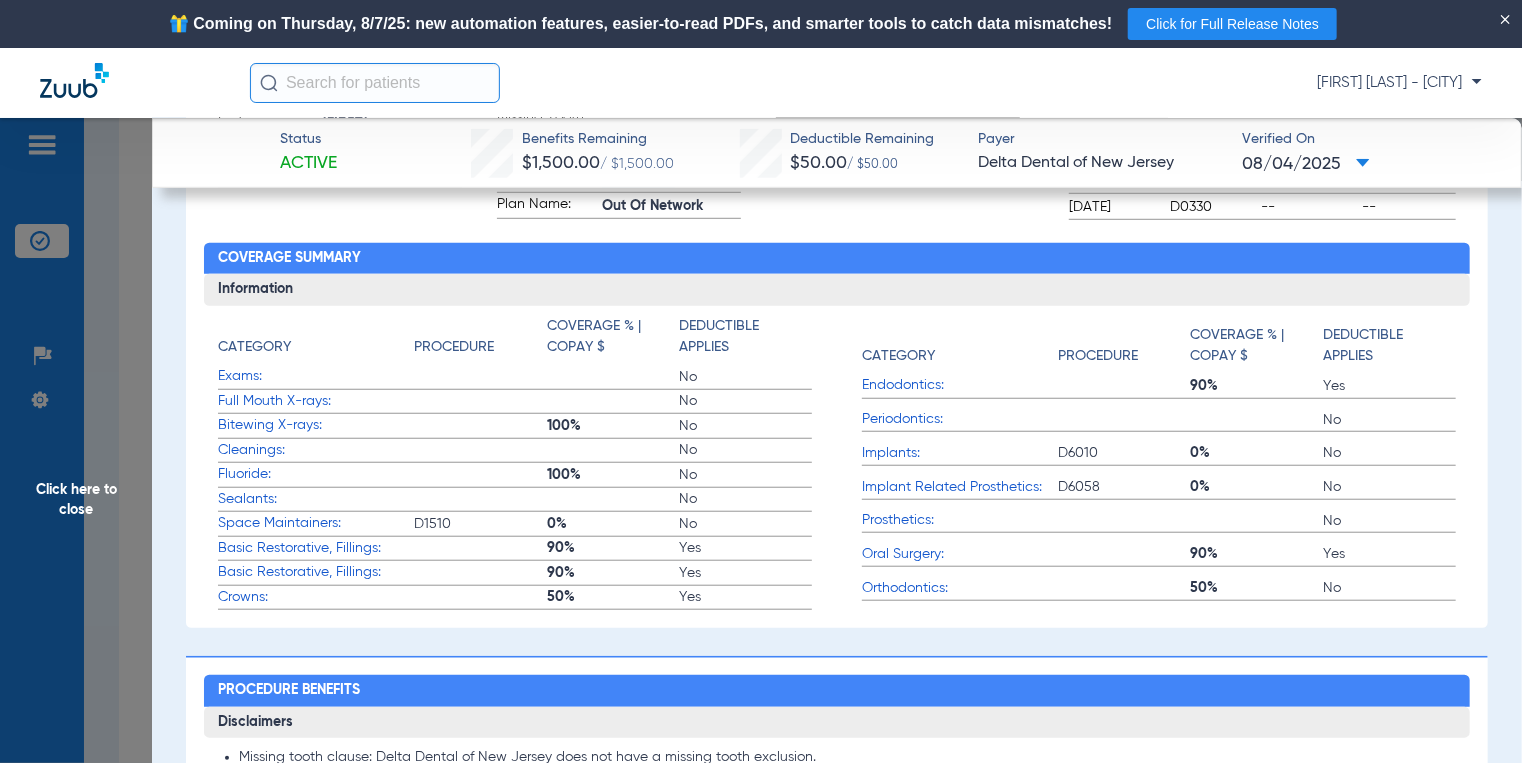 click on "Click here to close" 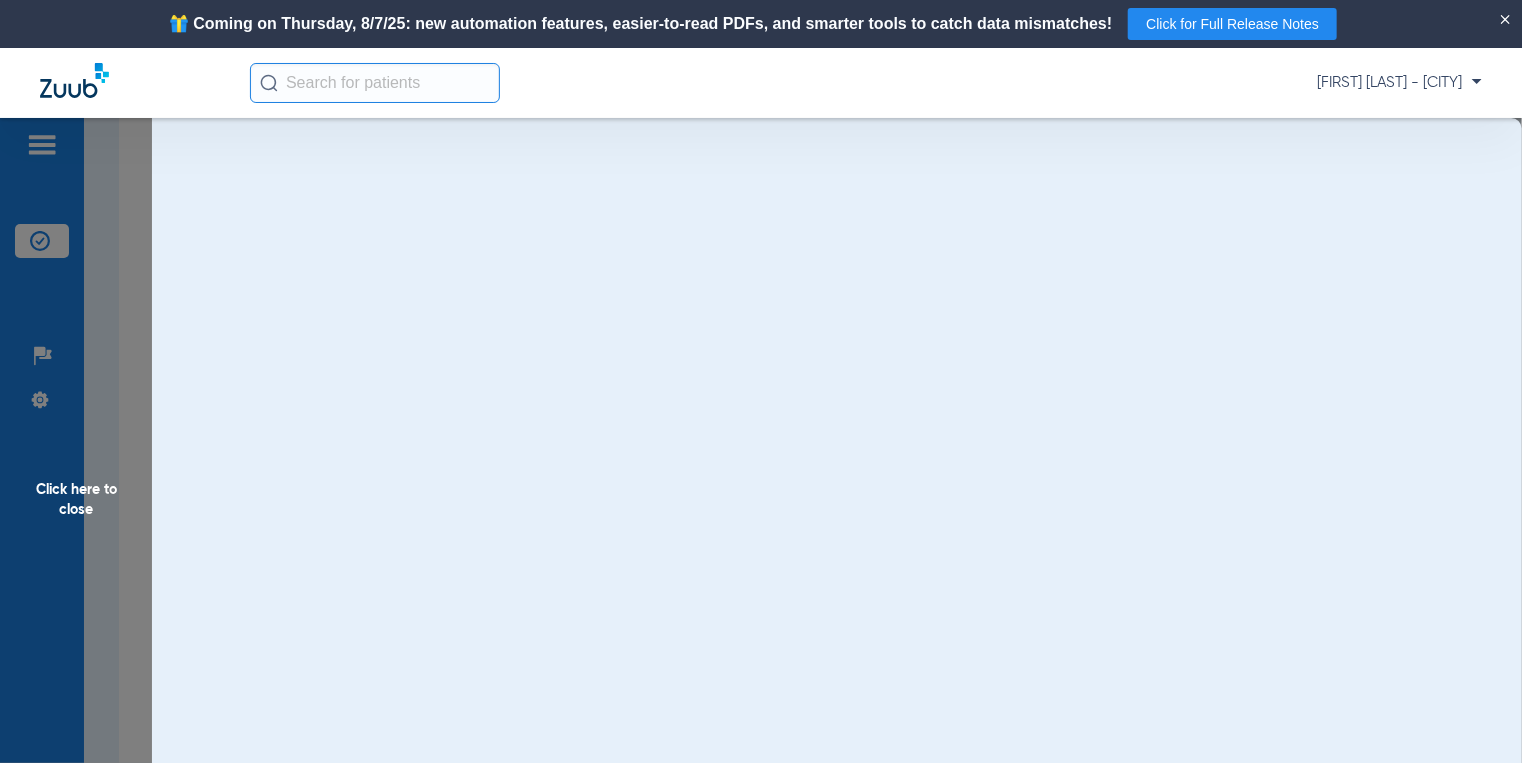 scroll, scrollTop: 0, scrollLeft: 0, axis: both 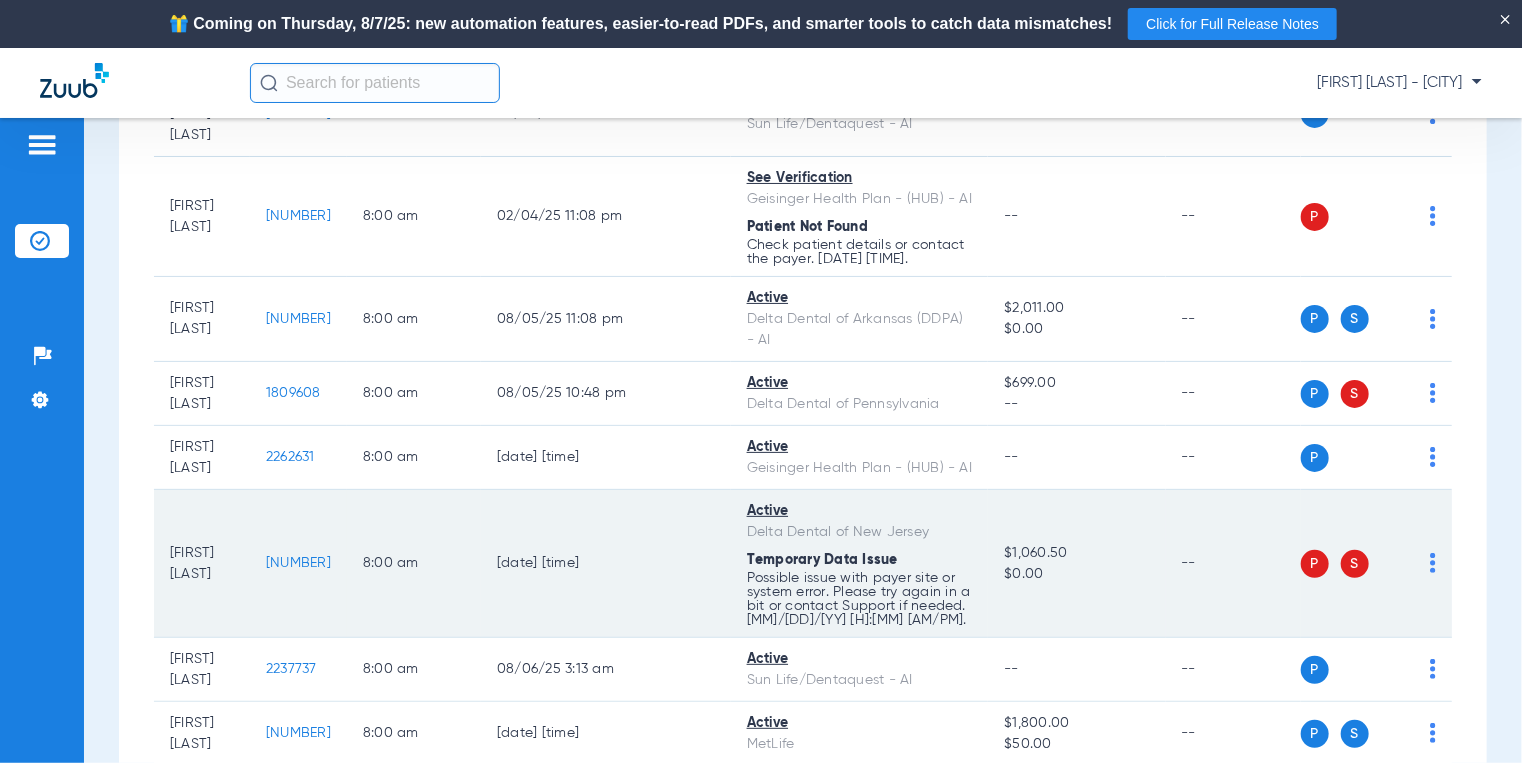 click on "[NUMBER]" 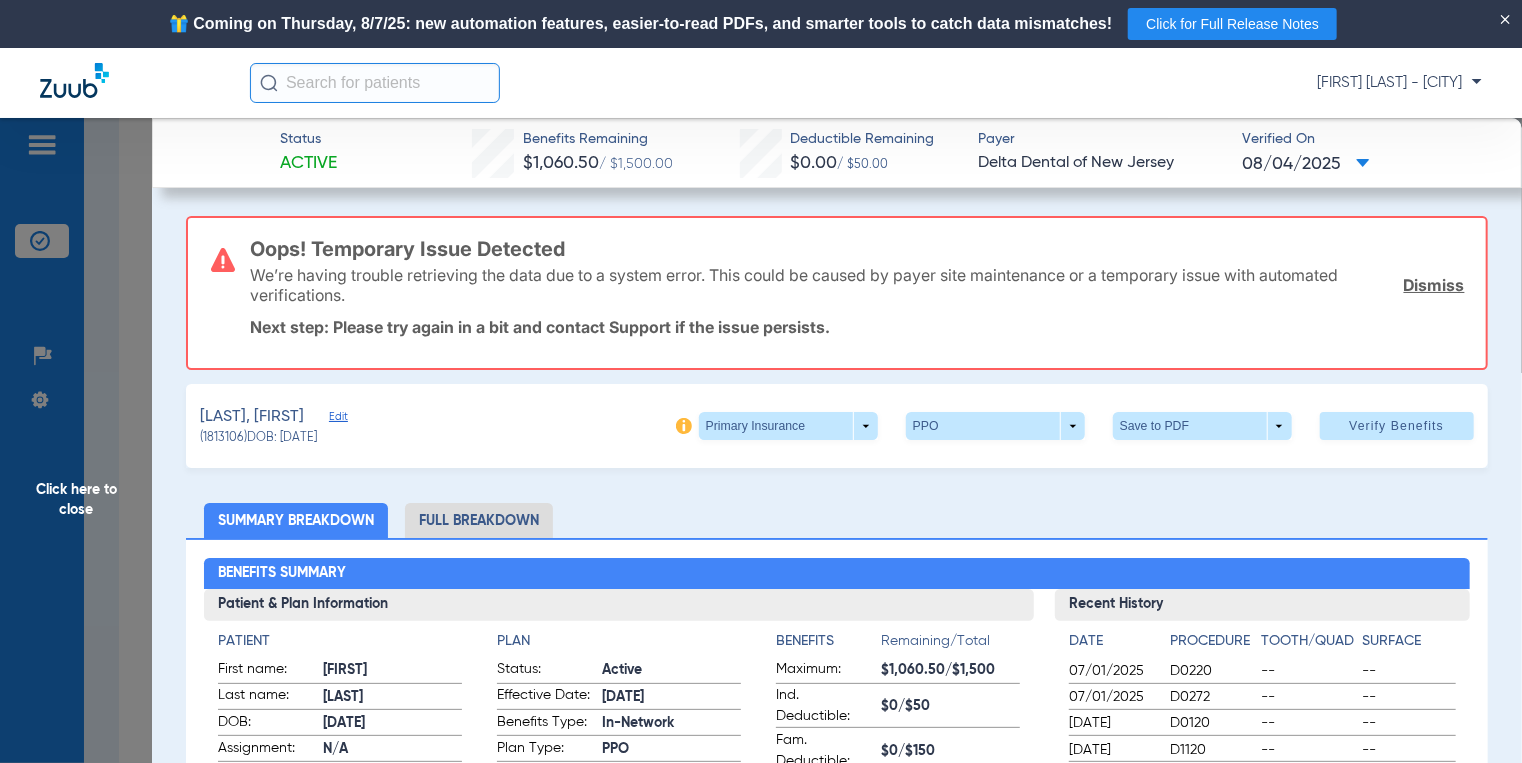 click on "Click here to close" 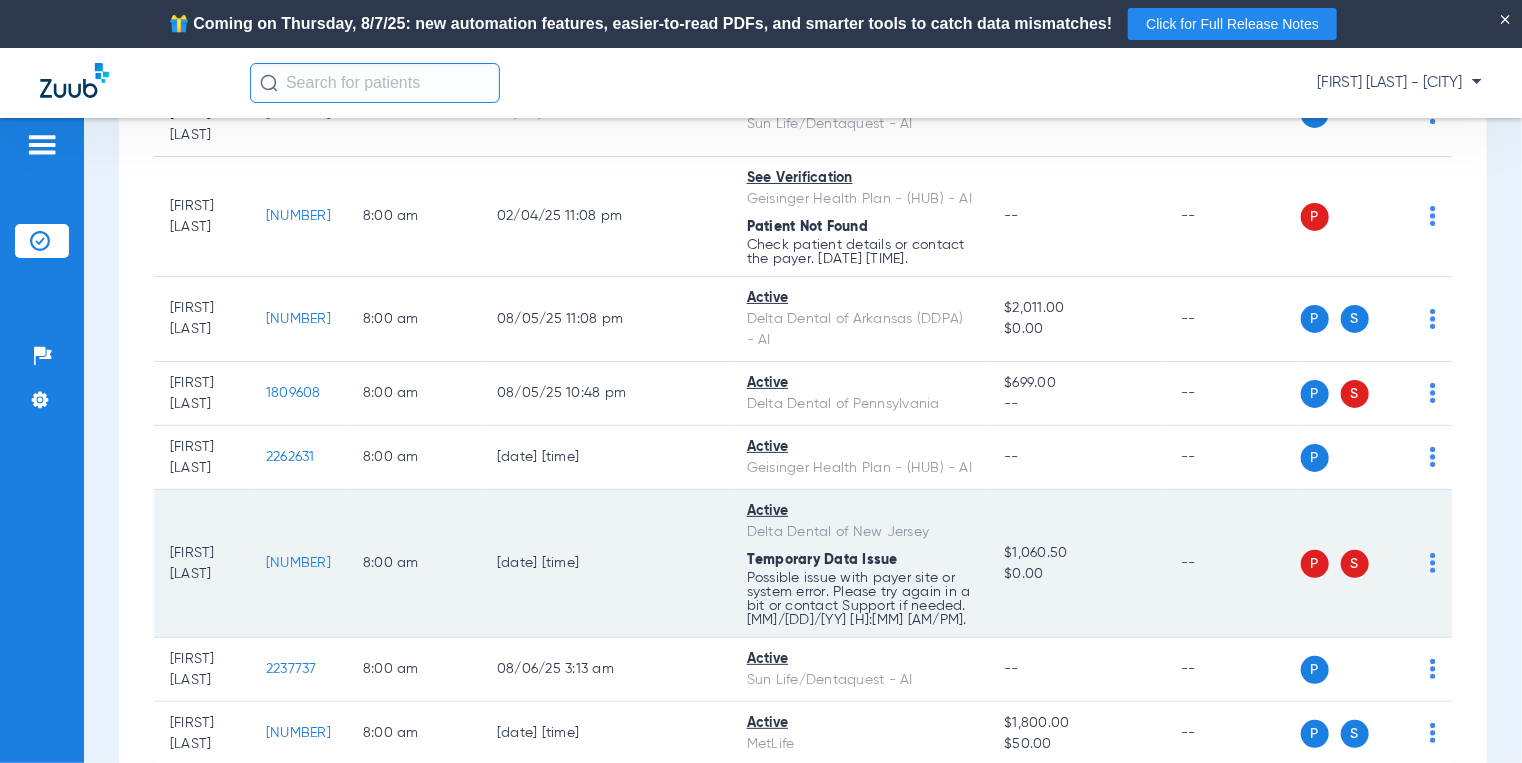 drag, startPoint x: 353, startPoint y: 546, endPoint x: 292, endPoint y: 547, distance: 61.008198 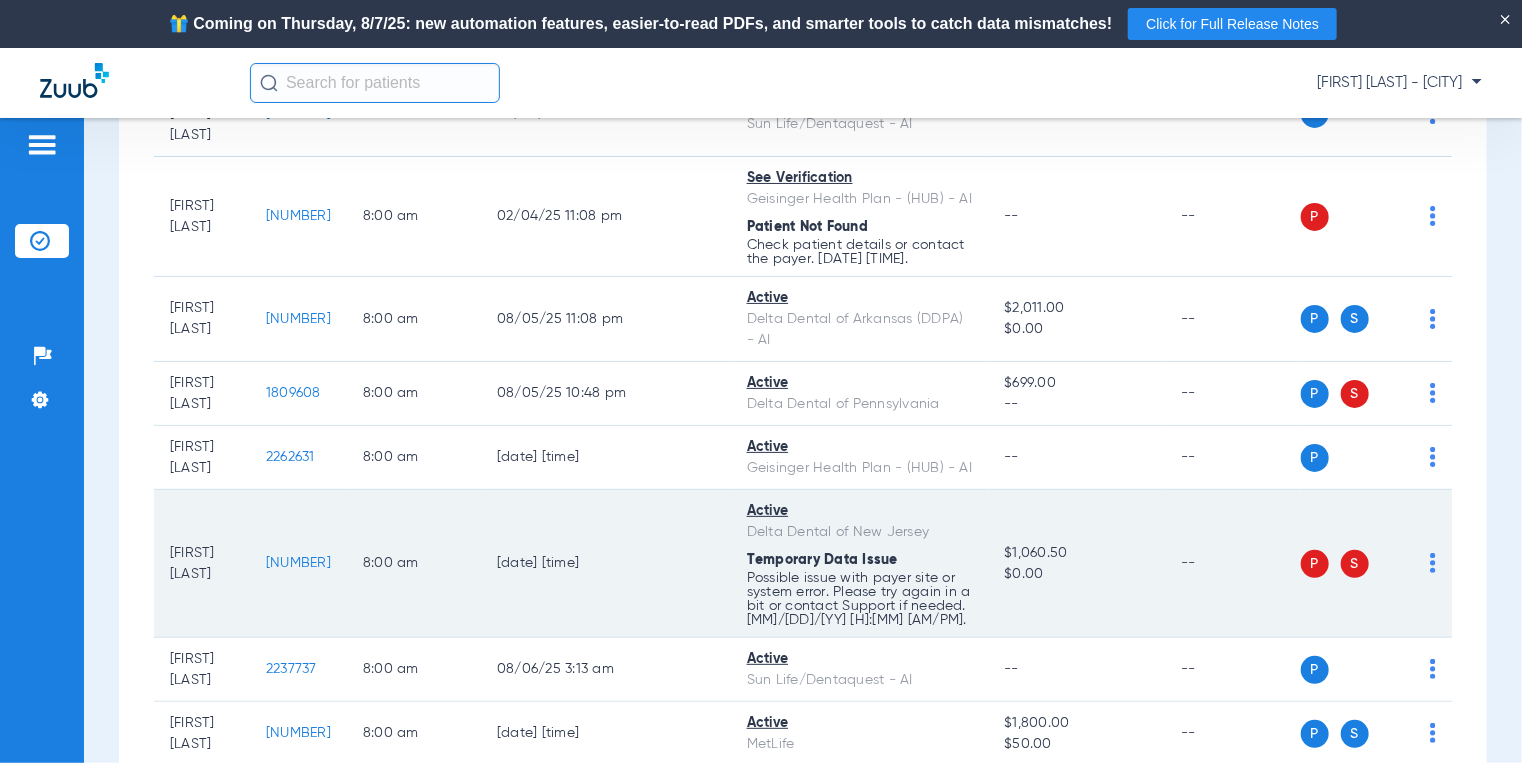 copy on "[NUMBER]" 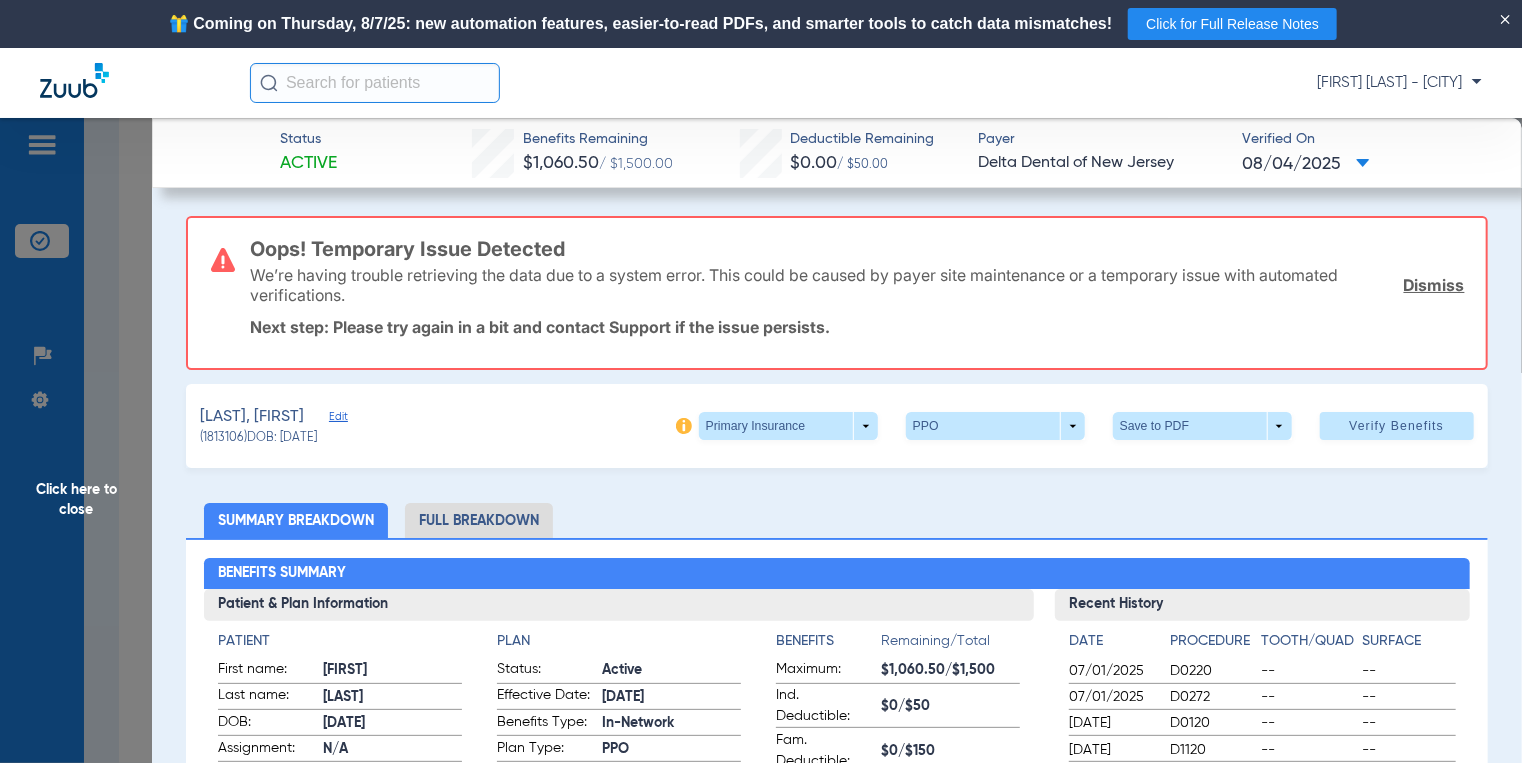 click on "Click here to close" 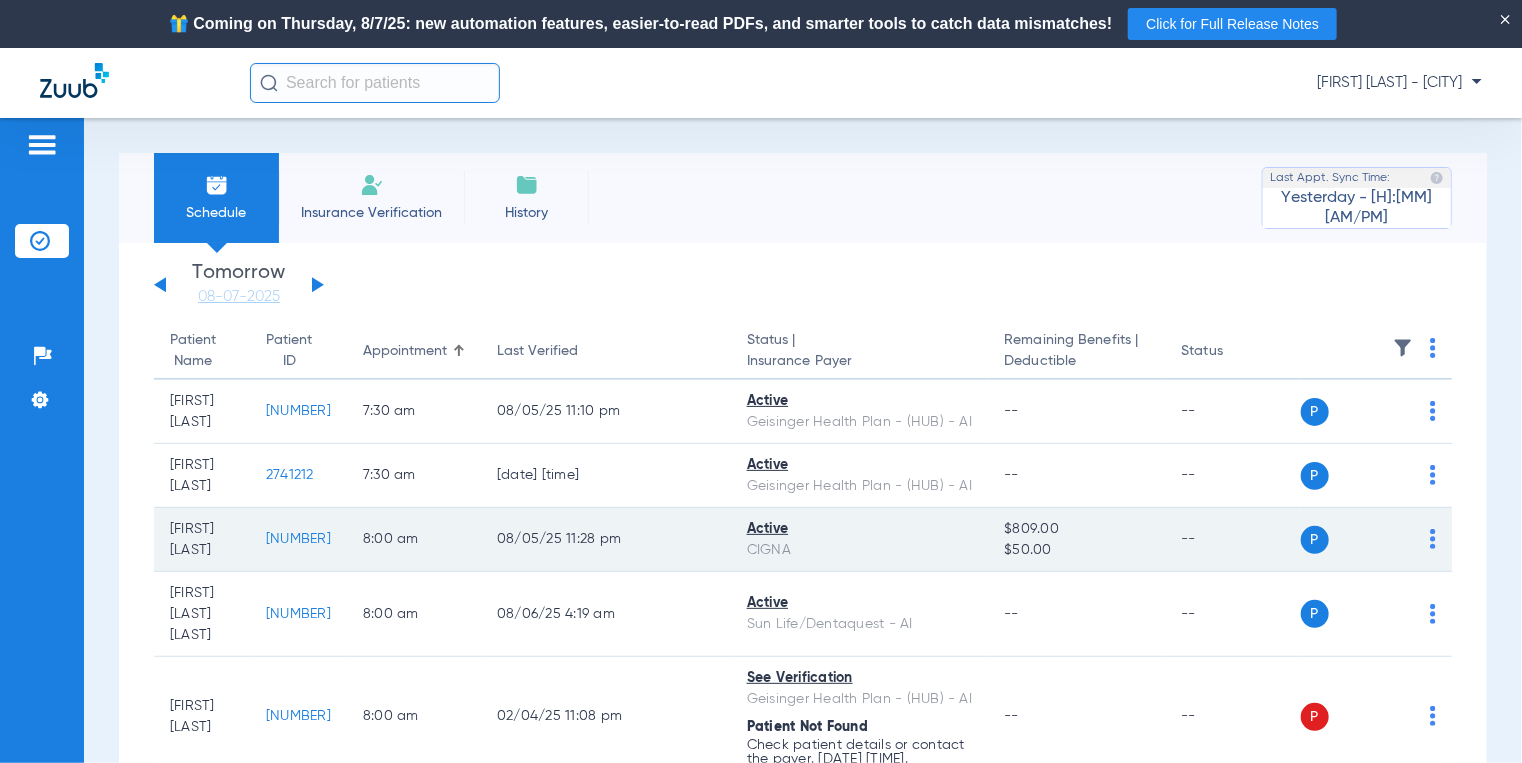scroll, scrollTop: 300, scrollLeft: 0, axis: vertical 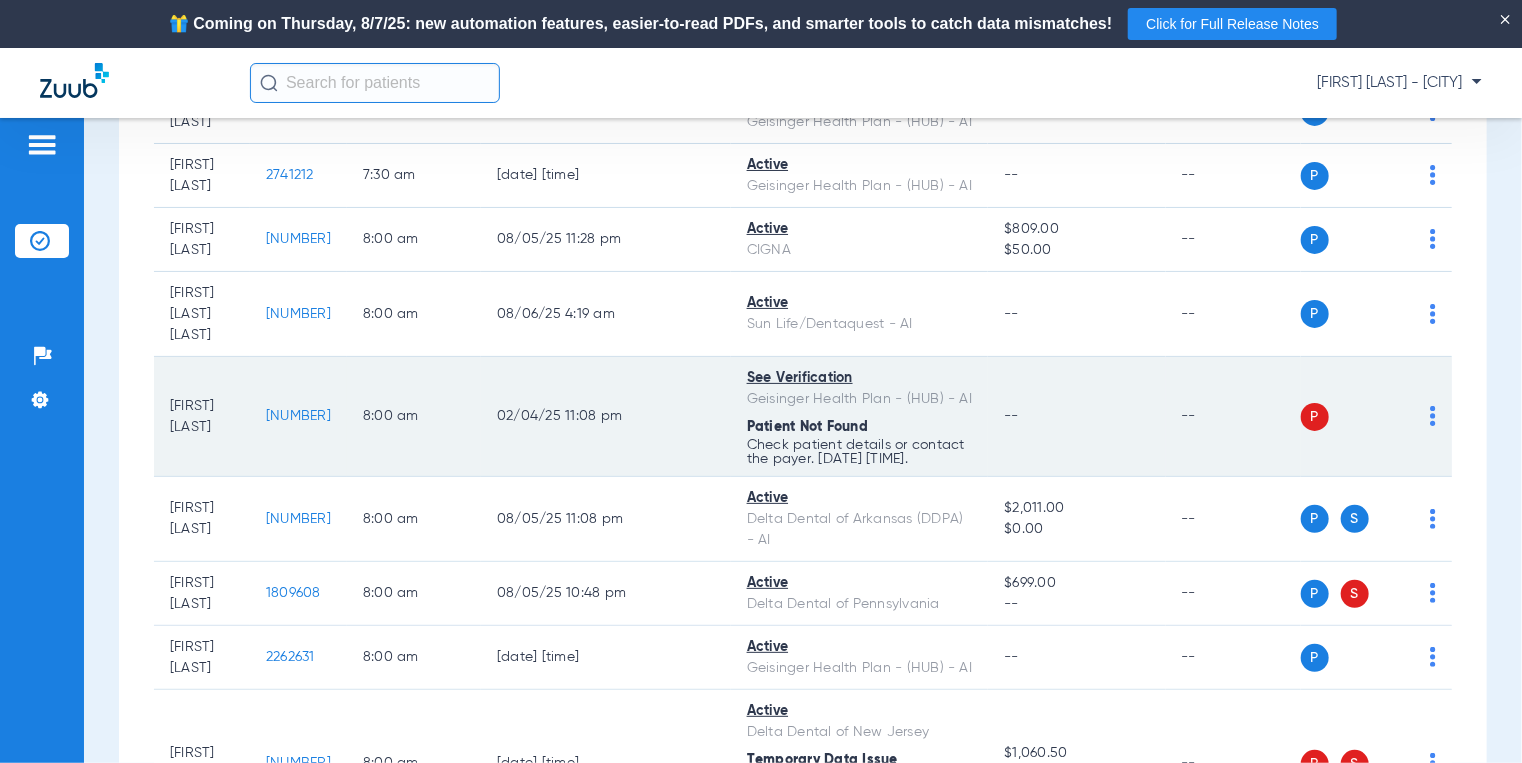 drag, startPoint x: 191, startPoint y: 432, endPoint x: 222, endPoint y: 430, distance: 31.06445 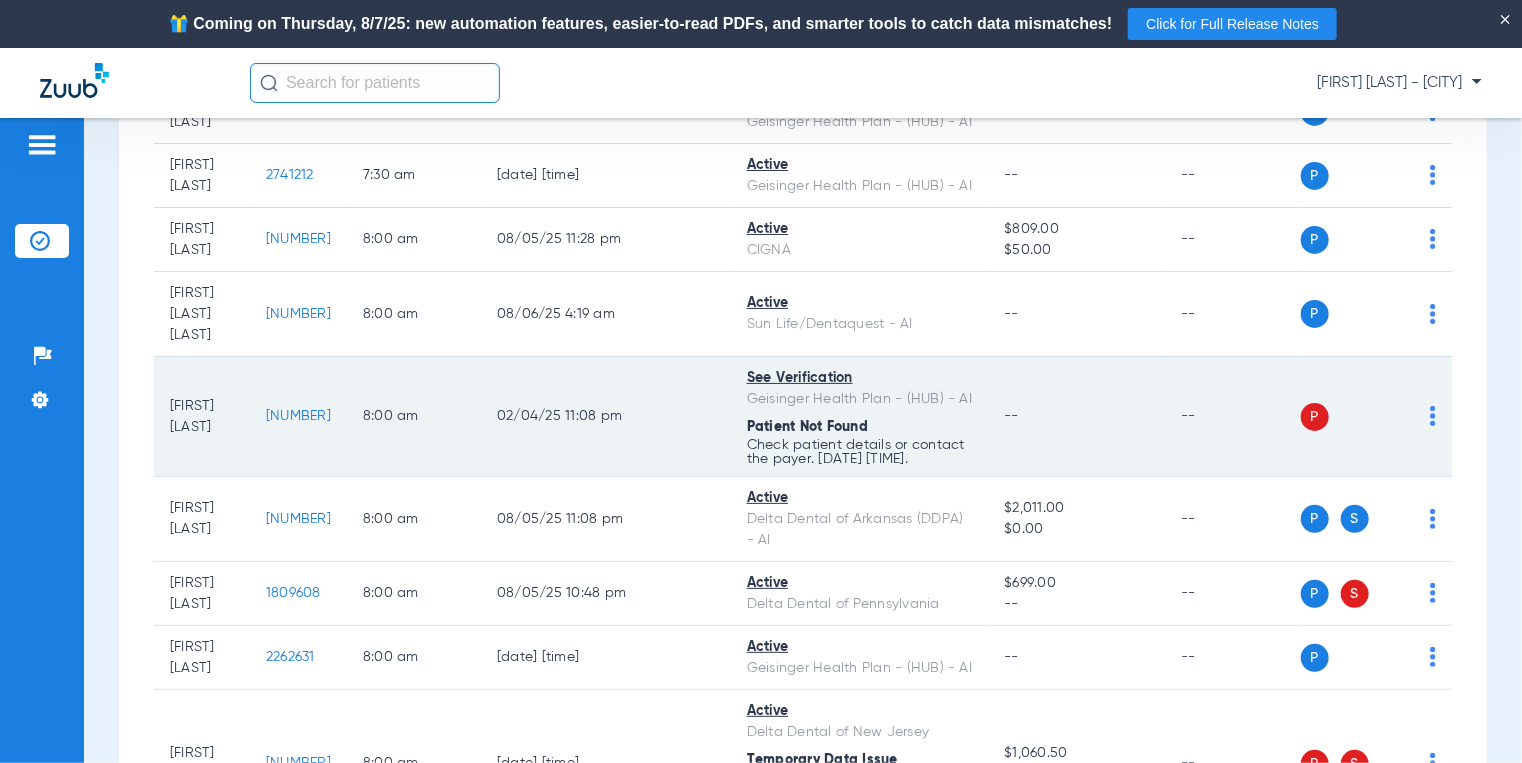 click on "Monday   06-02-2025   Tuesday   06-03-2025   Wednesday   06-04-2025   Thursday   06-05-2025   Friday   06-06-2025   Saturday   06-07-2025   Sunday   06-08-2025   Monday   06-09-2025   Tuesday   06-10-2025   Wednesday   06-11-2025   Thursday   06-12-2025   Friday   06-13-2025   Saturday   06-14-2025   Sunday   06-15-2025   Monday   06-16-2025   Tuesday   06-17-2025   Wednesday   06-18-2025   Thursday   06-19-2025   Friday   06-20-2025   Saturday   06-21-2025   Sunday   06-22-2025   Monday   06-23-2025   Tuesday   06-24-2025   Wednesday   06-25-2025   Thursday   06-26-2025   Friday   06-27-2025   Saturday   06-28-2025   Sunday   06-29-2025   Monday   06-30-2025   Tuesday   07-01-2025   Wednesday   07-02-2025   Thursday   07-03-2025   Friday   07-04-2025   Saturday   07-05-2025   Sunday   07-06-2025   Monday   07-07-2025   Tuesday   07-08-2025   Wednesday   07-09-2025   Thursday   07-10-2025   Friday   07-11-2025   Saturday   07-12-2025   Sunday   07-13-2025   Monday   07-14-2025   Tuesday   07-15-2025   Today" 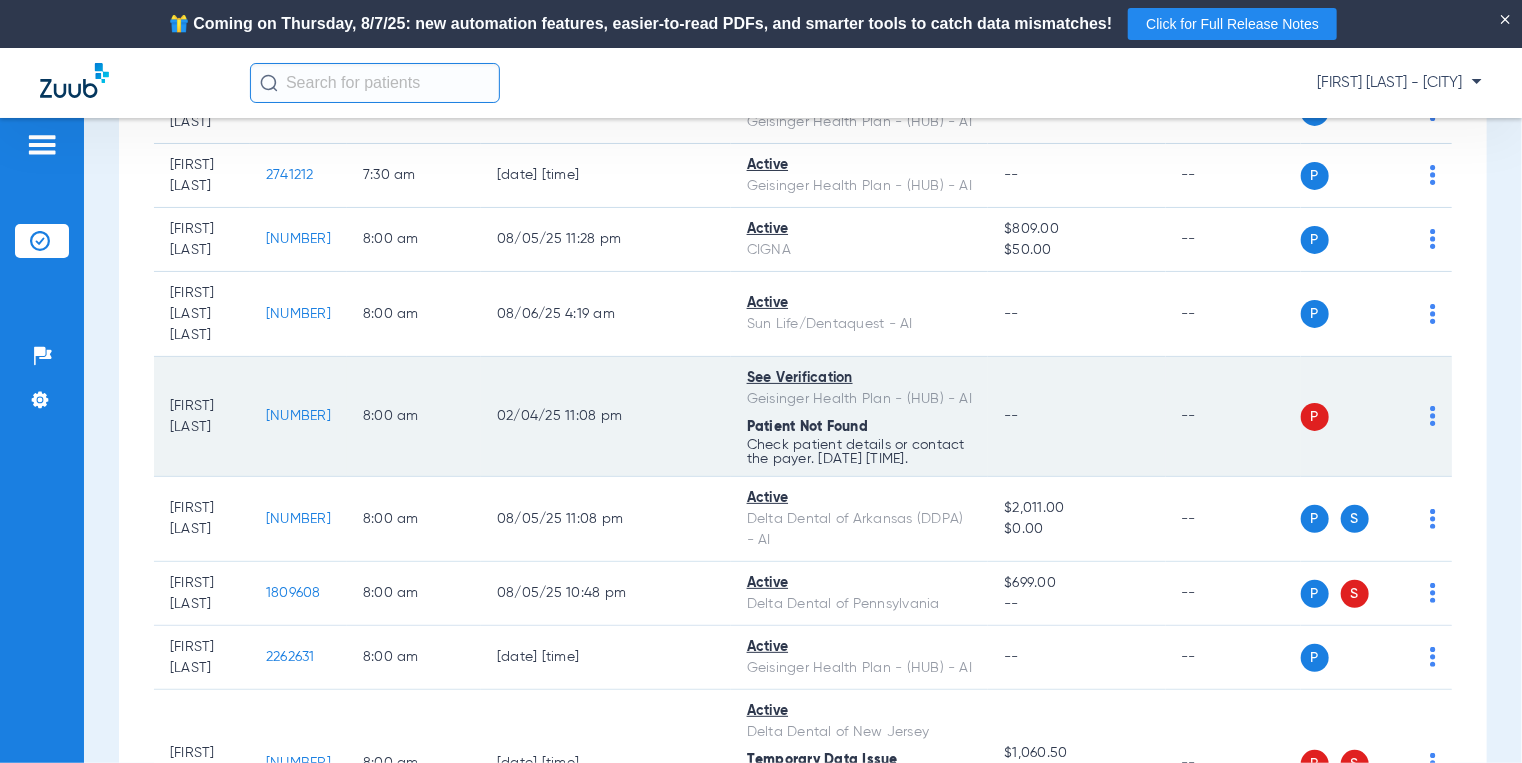 click on "[NUMBER]" 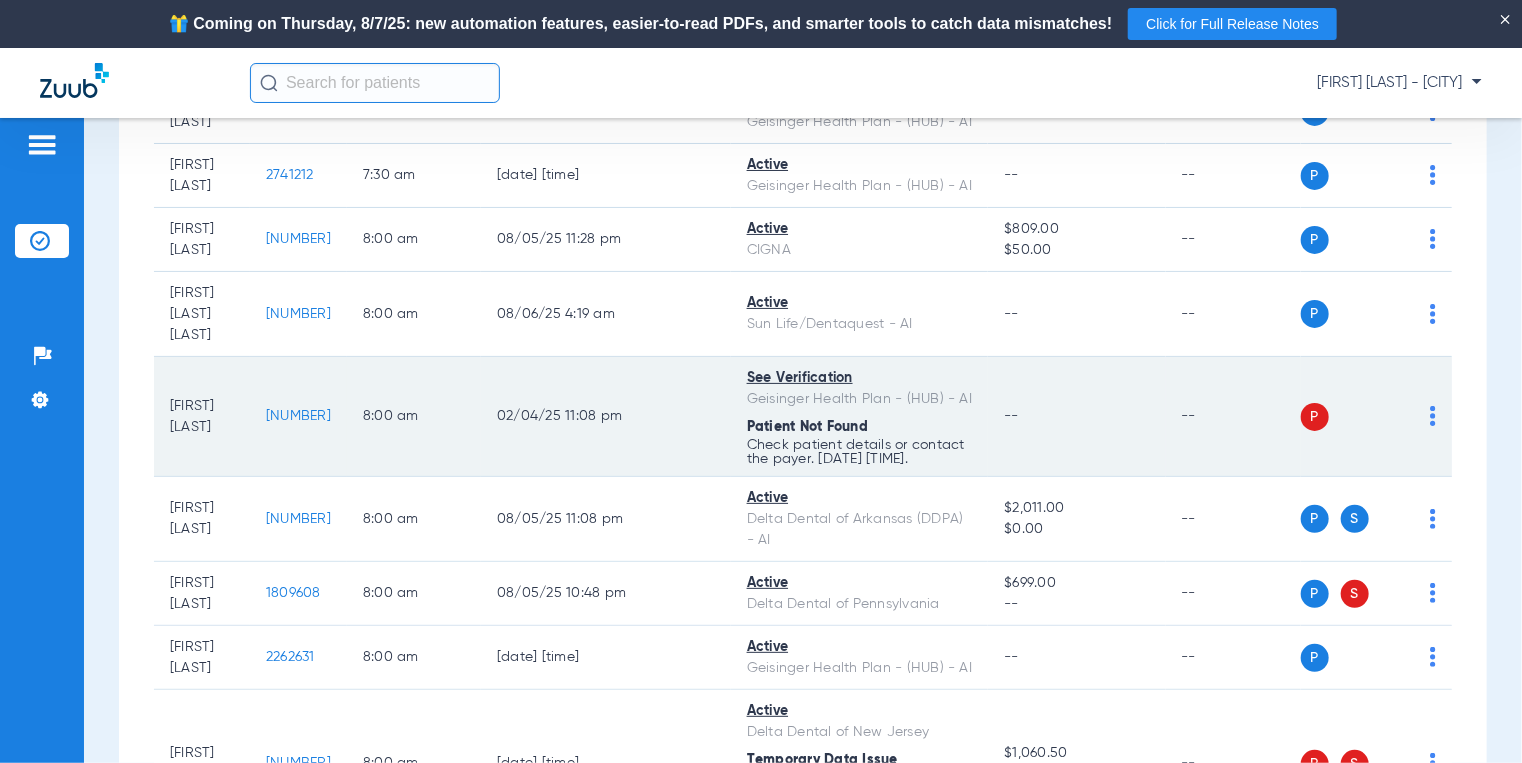 click on "[FIRST] [LAST] [NUMBER] [TIME] [DATE] [TIME] See Verification [ORGANIZATION] Patient Not Found Check patient details or contact the payer. [DATE] [TIME]. --  --  P S" 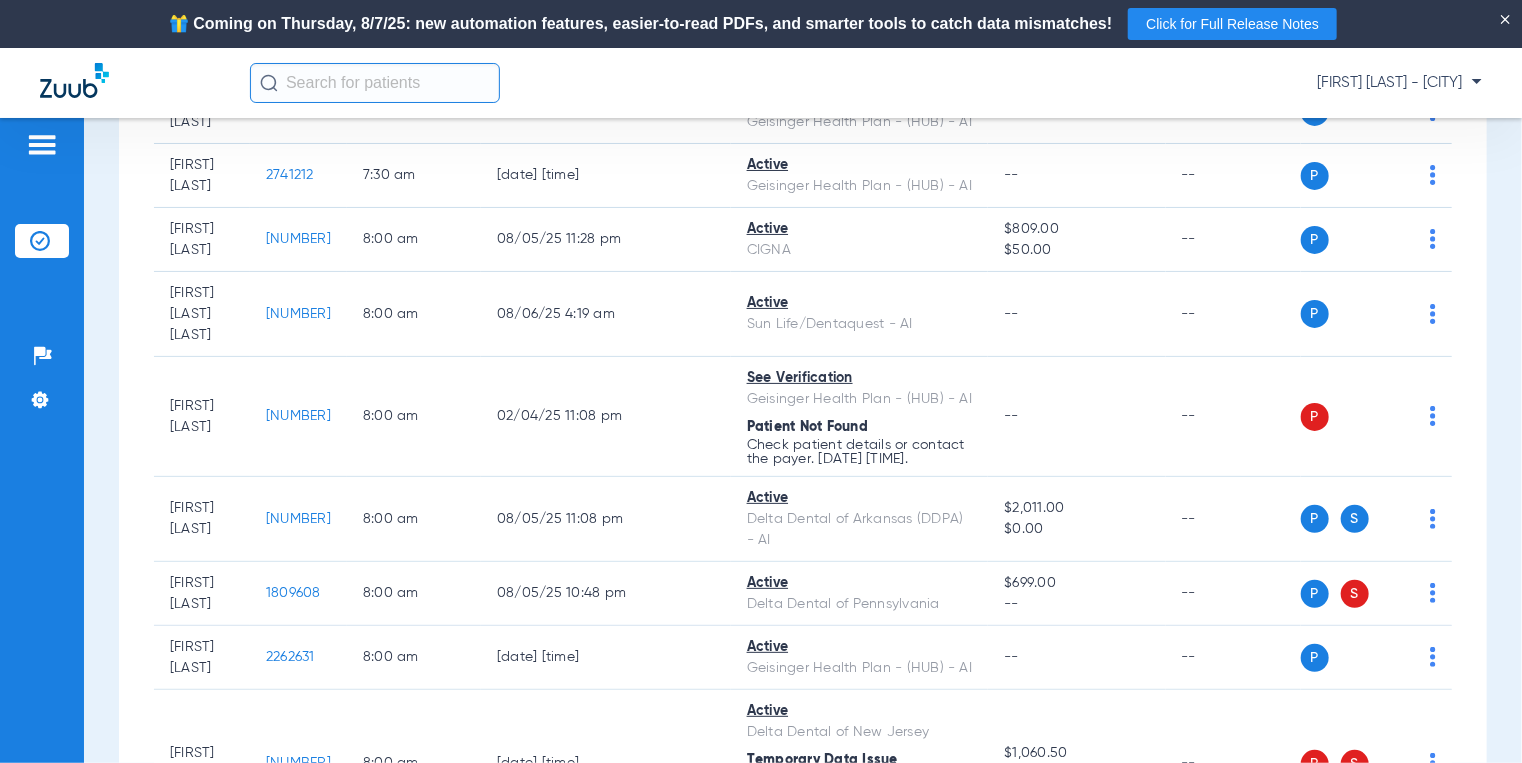click on "Monday   06-02-2025   Tuesday   06-03-2025   Wednesday   06-04-2025   Thursday   06-05-2025   Friday   06-06-2025   Saturday   06-07-2025   Sunday   06-08-2025   Monday   06-09-2025   Tuesday   06-10-2025   Wednesday   06-11-2025   Thursday   06-12-2025   Friday   06-13-2025   Saturday   06-14-2025   Sunday   06-15-2025   Monday   06-16-2025   Tuesday   06-17-2025   Wednesday   06-18-2025   Thursday   06-19-2025   Friday   06-20-2025   Saturday   06-21-2025   Sunday   06-22-2025   Monday   06-23-2025   Tuesday   06-24-2025   Wednesday   06-25-2025   Thursday   06-26-2025   Friday   06-27-2025   Saturday   06-28-2025   Sunday   06-29-2025   Monday   06-30-2025   Tuesday   07-01-2025   Wednesday   07-02-2025   Thursday   07-03-2025   Friday   07-04-2025   Saturday   07-05-2025   Sunday   07-06-2025   Monday   07-07-2025   Tuesday   07-08-2025   Wednesday   07-09-2025   Thursday   07-10-2025   Friday   07-11-2025   Saturday   07-12-2025   Sunday   07-13-2025   Monday   07-14-2025   Tuesday   07-15-2025   Today" 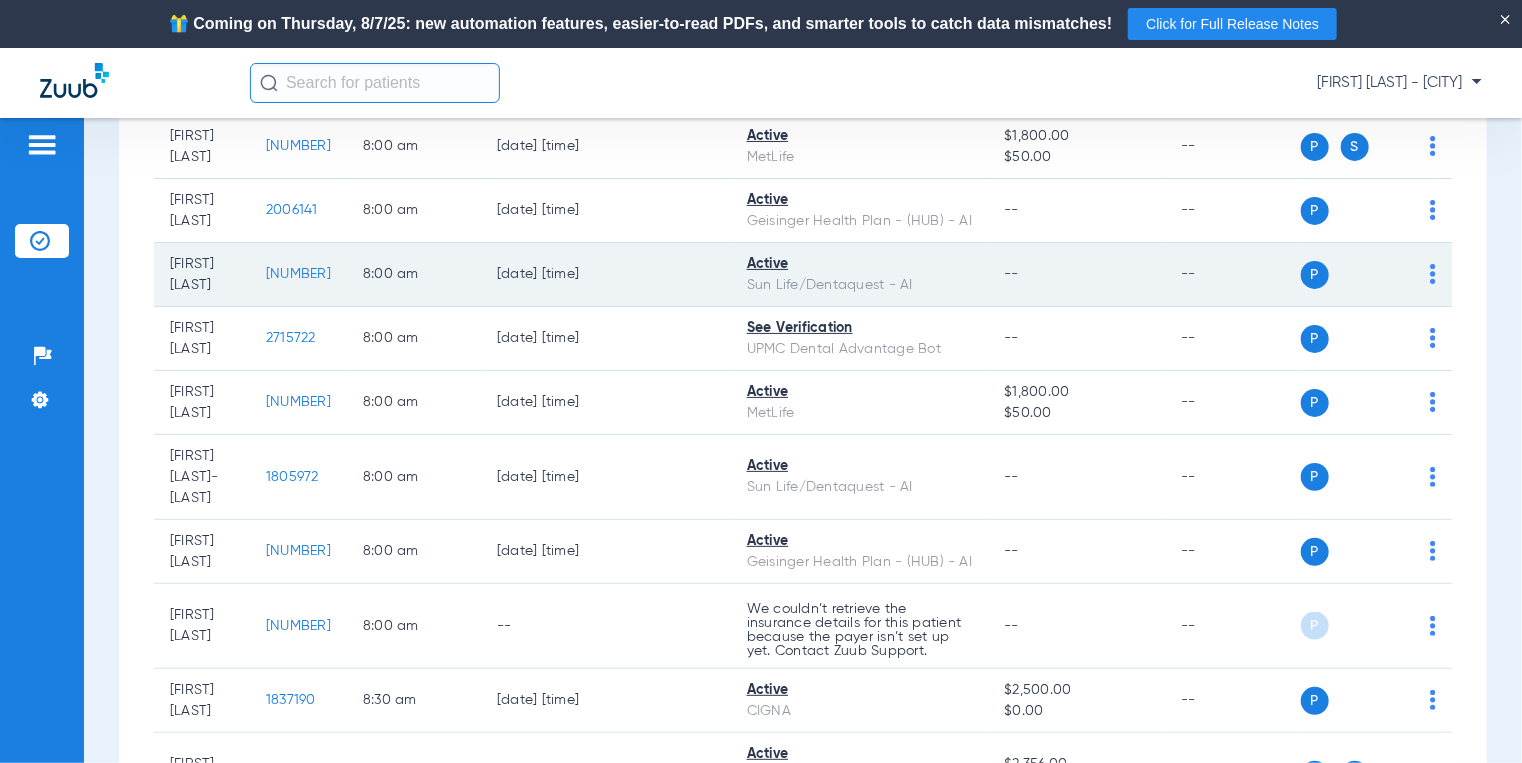 scroll, scrollTop: 1200, scrollLeft: 0, axis: vertical 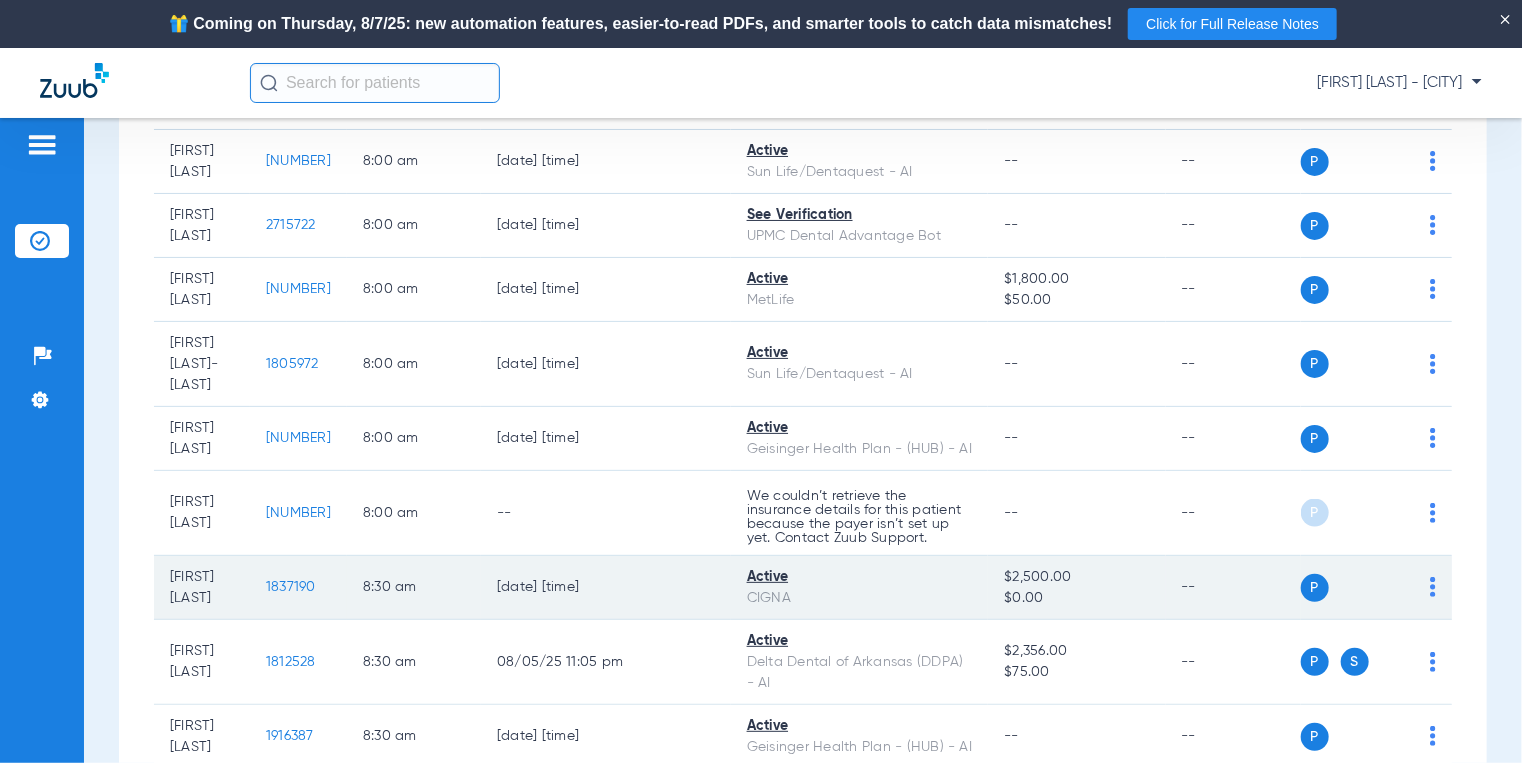 drag, startPoint x: 364, startPoint y: 564, endPoint x: 288, endPoint y: 567, distance: 76.05919 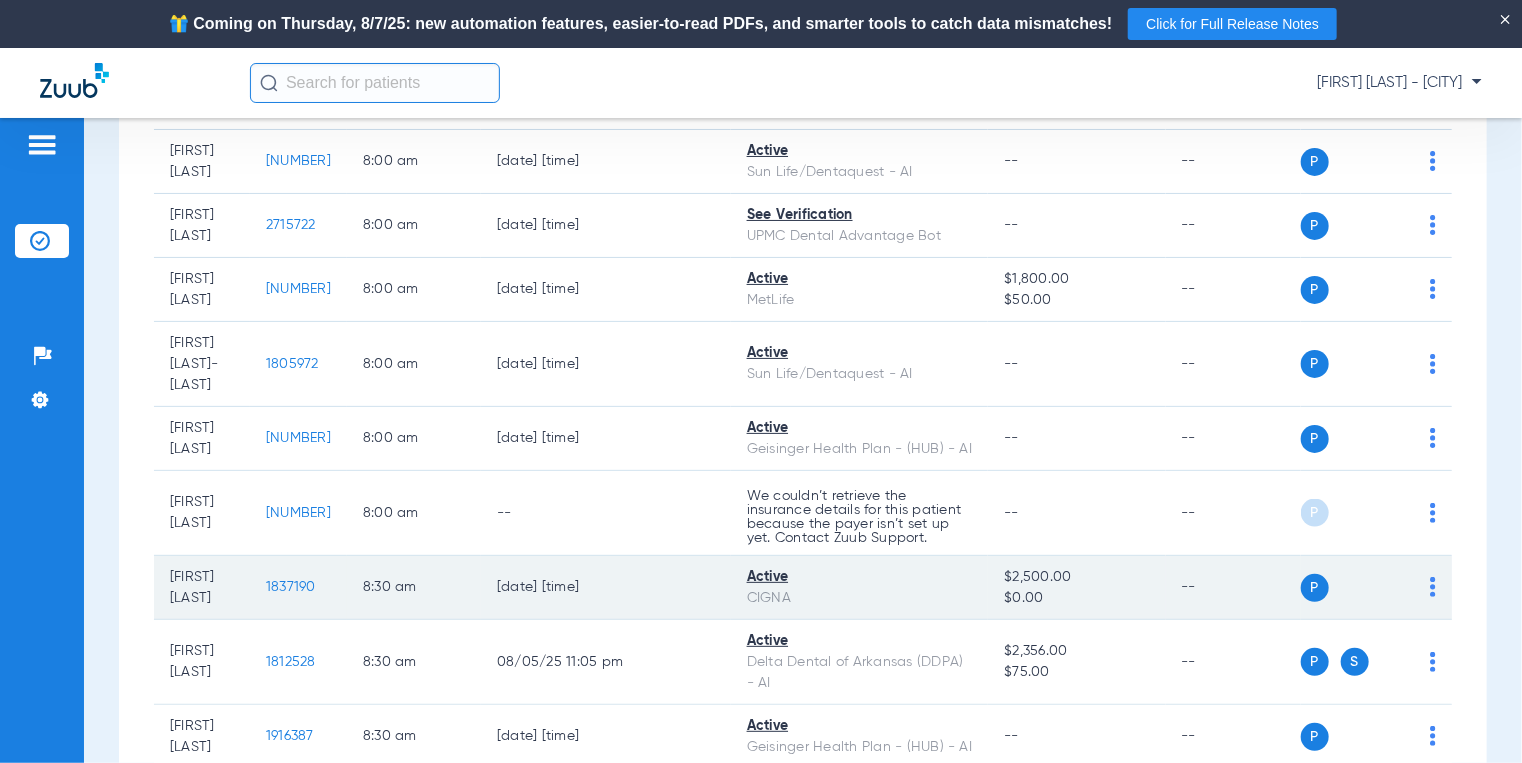 click on "1837190" 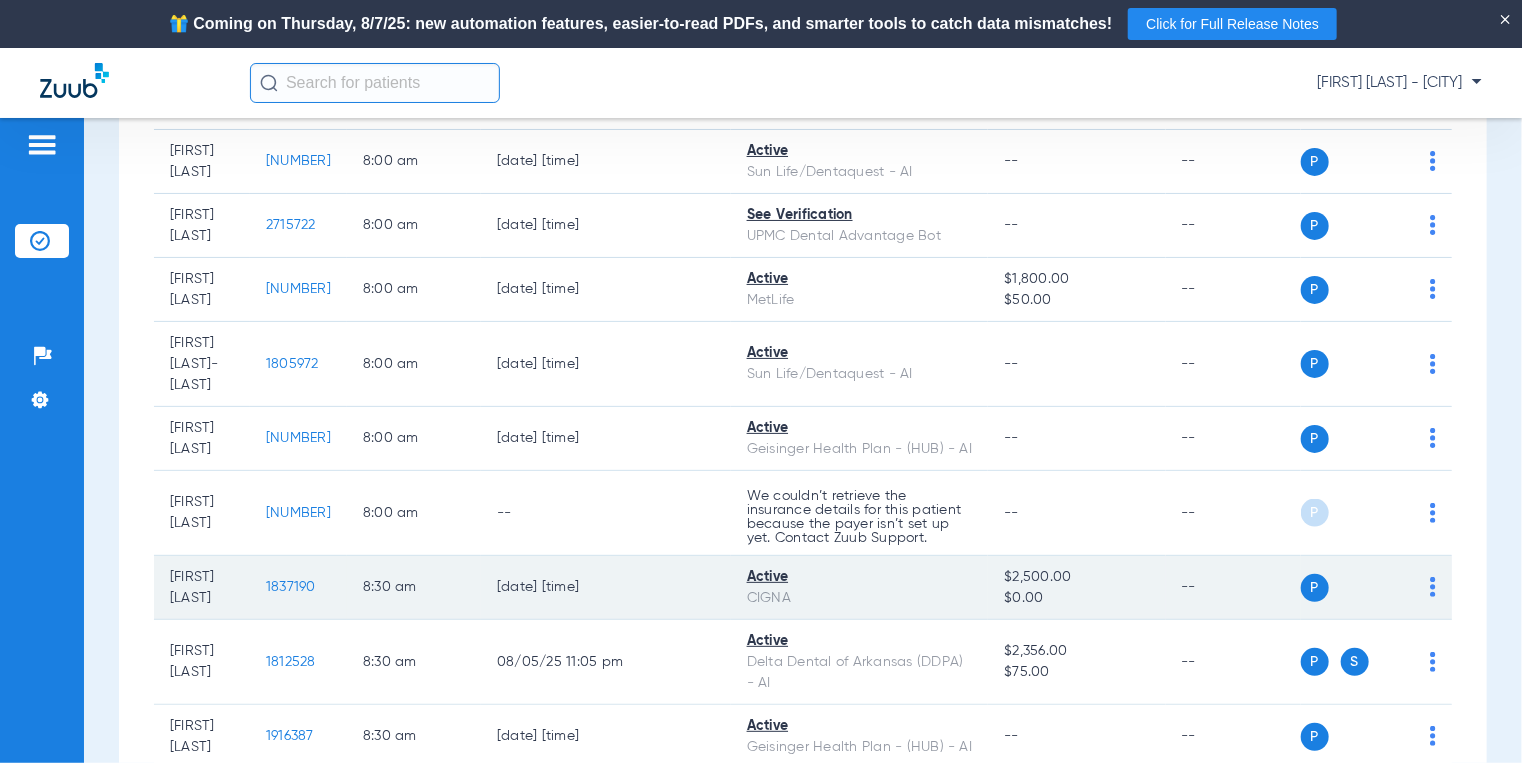 copy on "1837190" 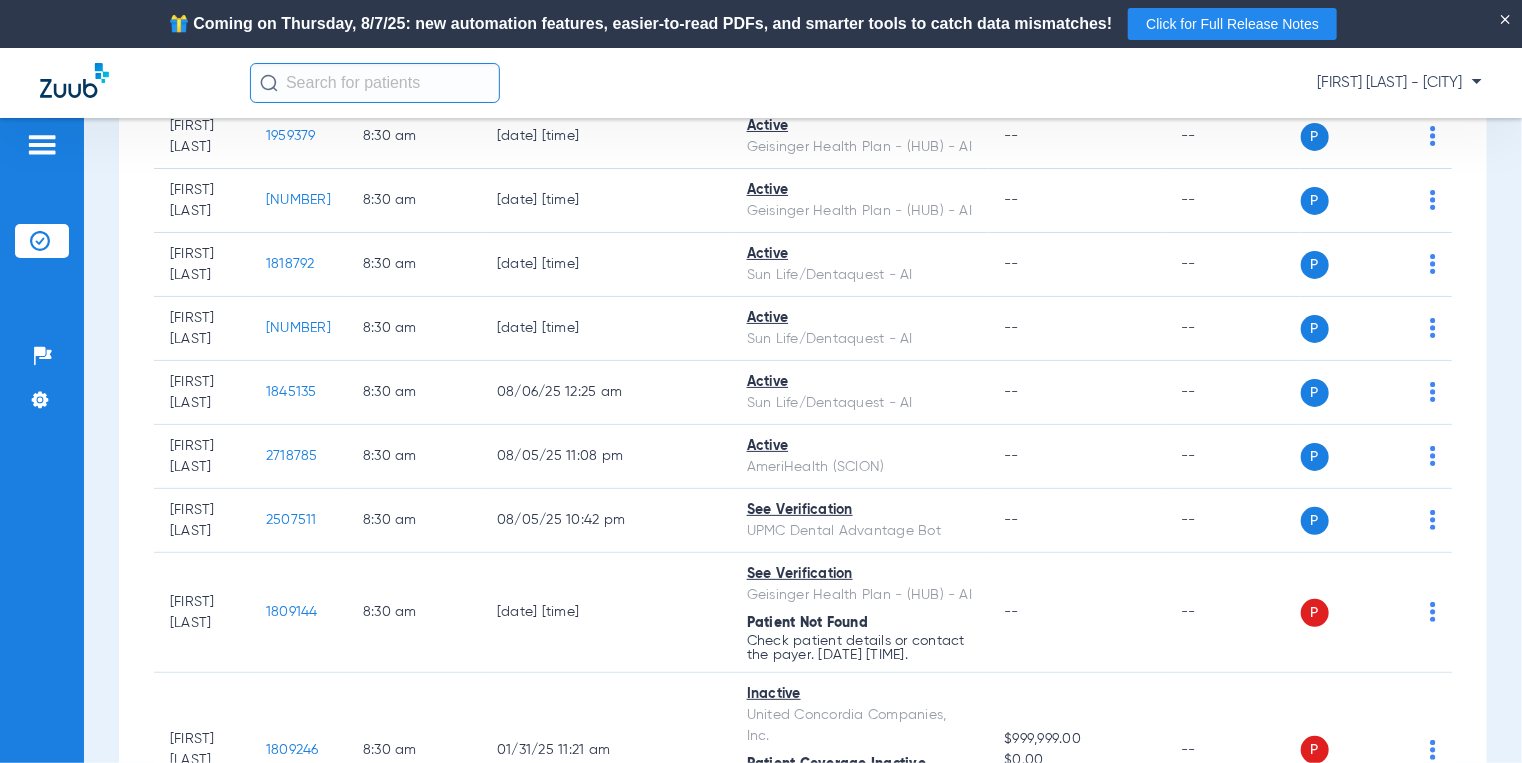 scroll, scrollTop: 1900, scrollLeft: 0, axis: vertical 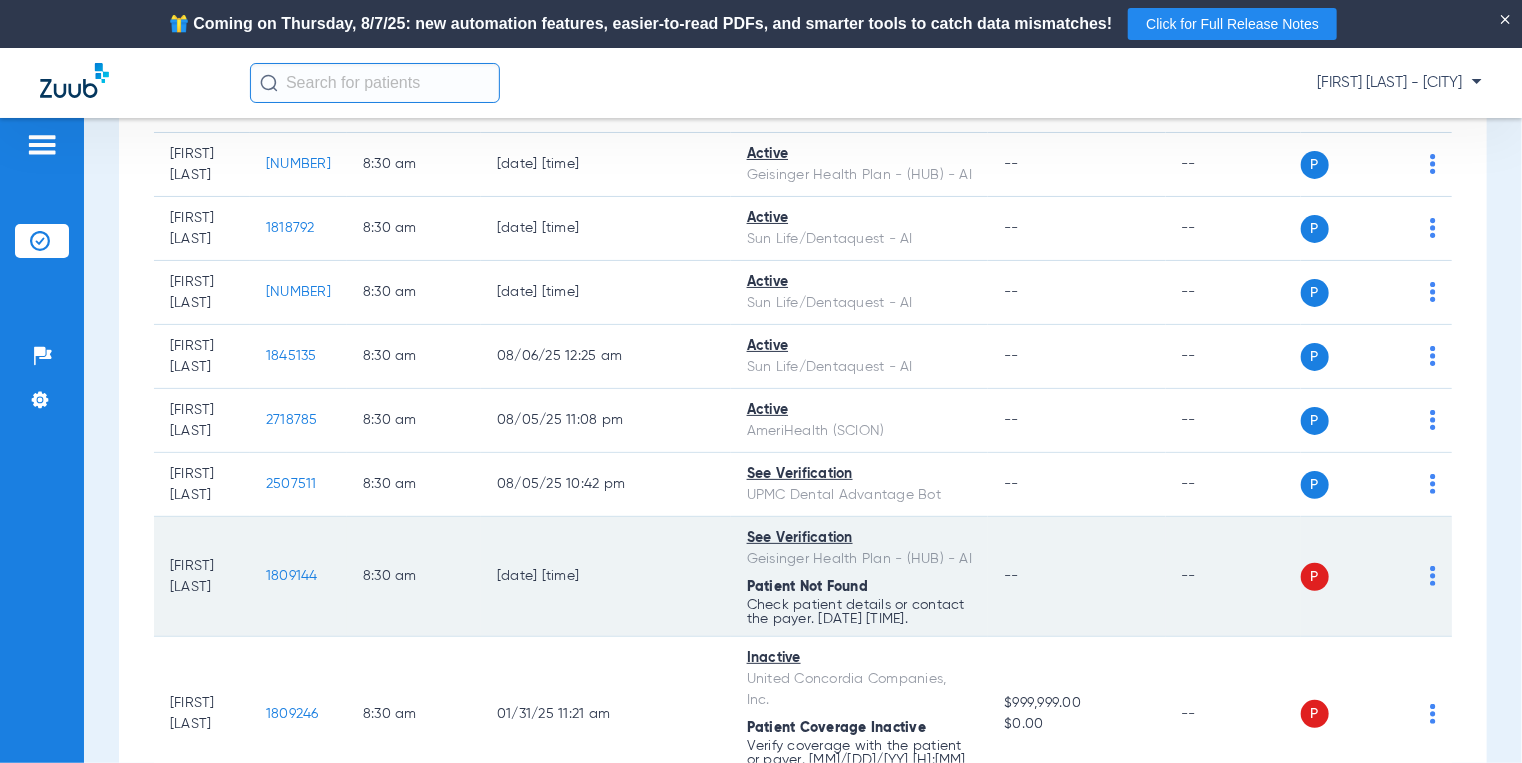click on "1809144" 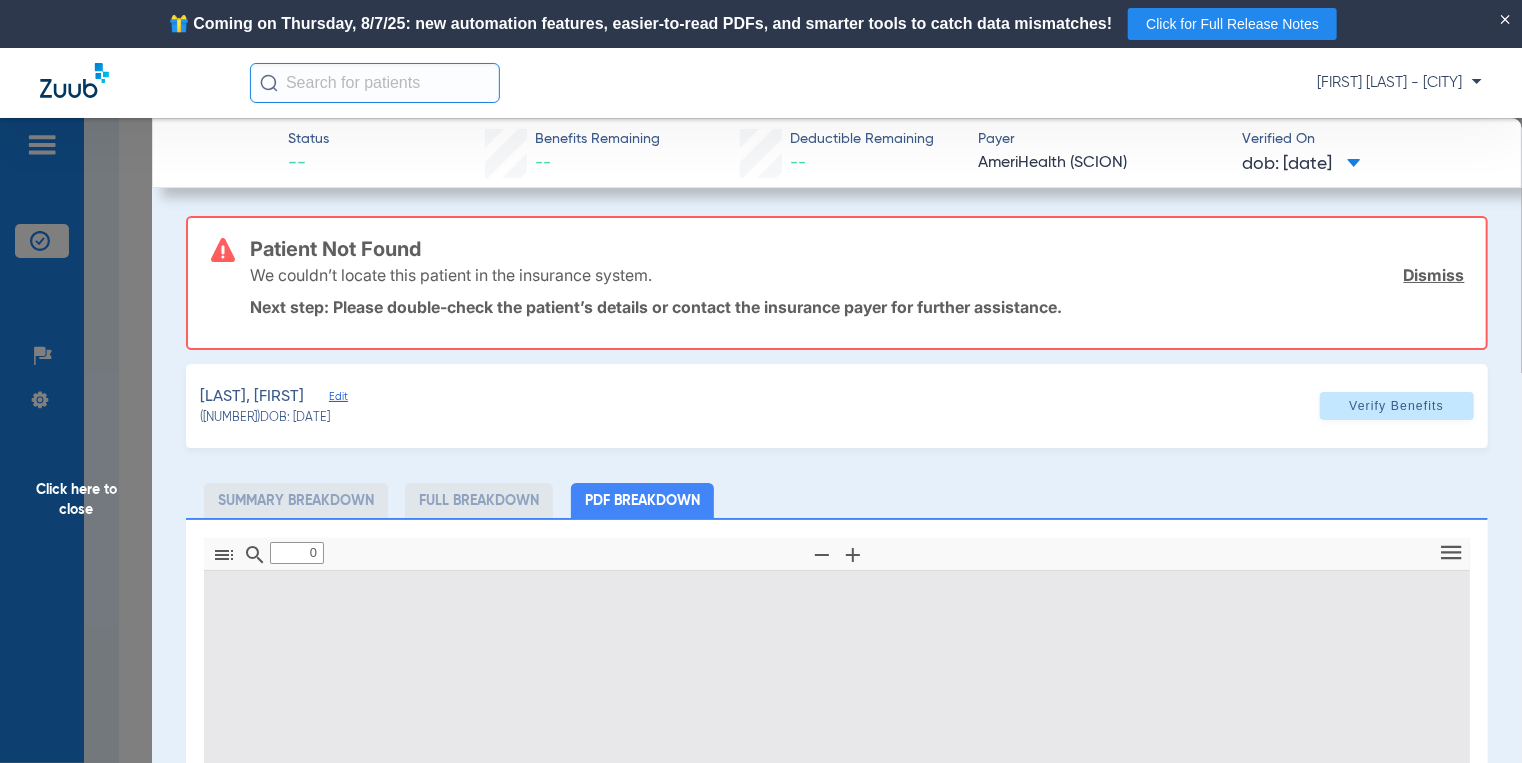 type on "1" 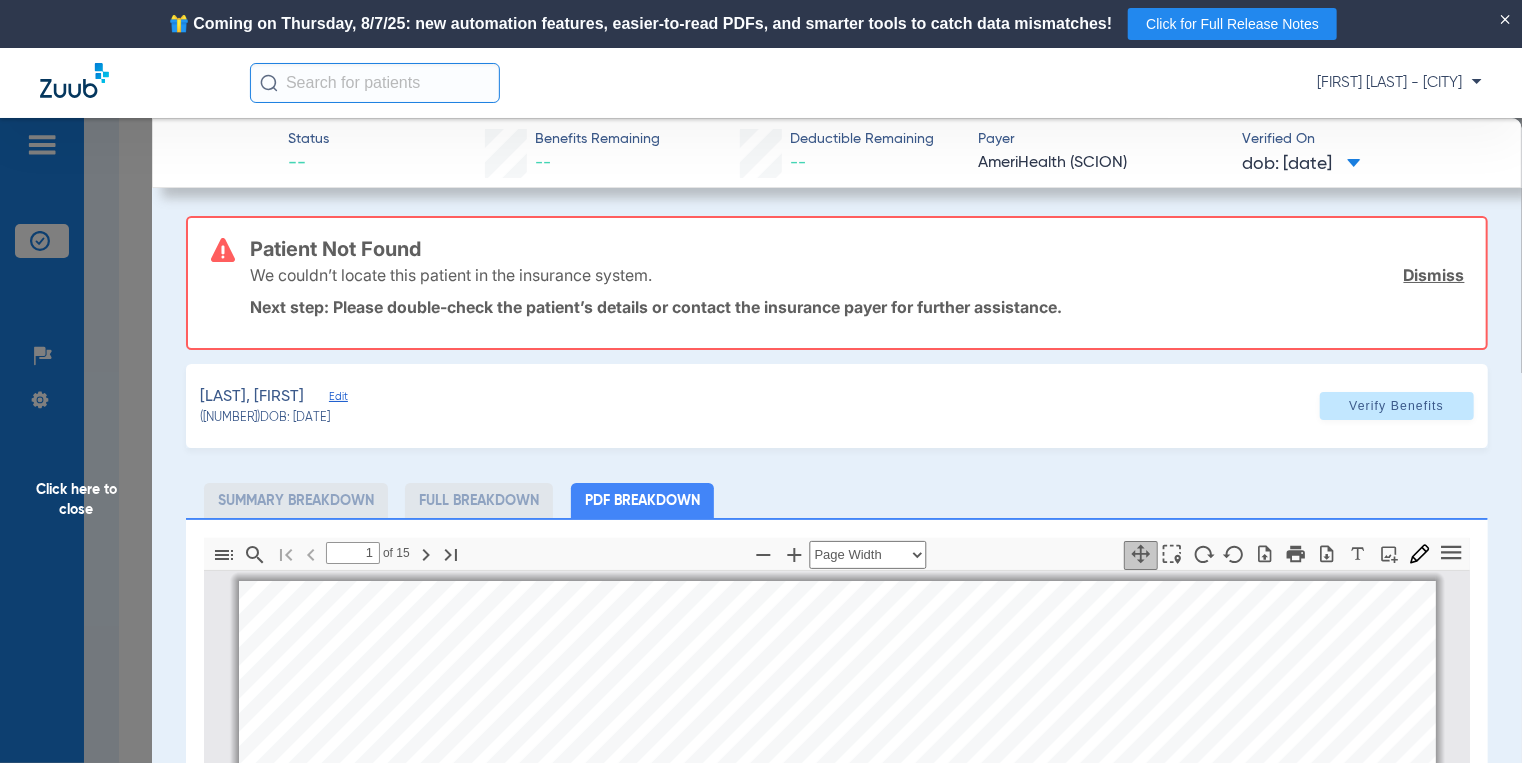 scroll, scrollTop: 10, scrollLeft: 0, axis: vertical 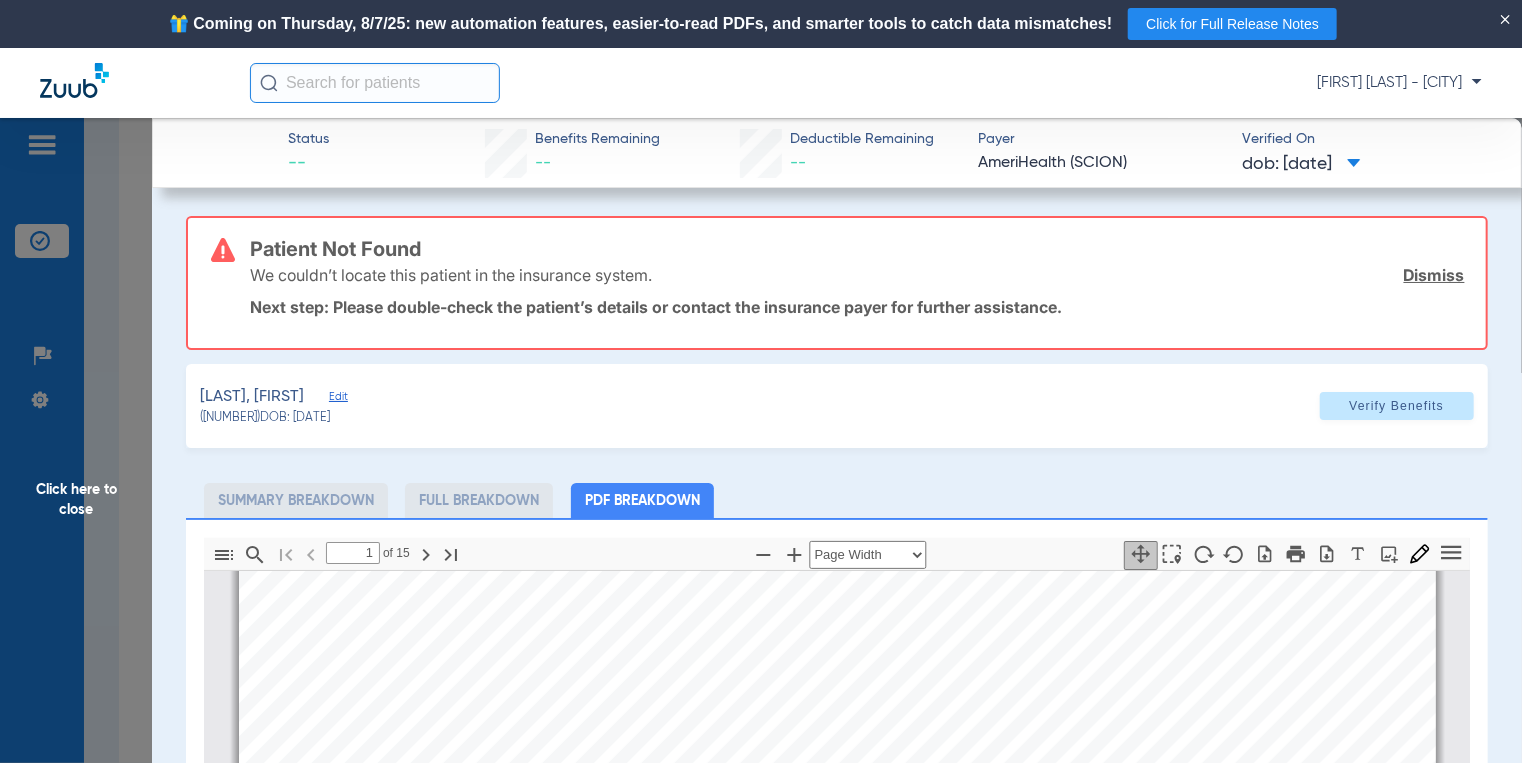 click on "Click here to close" 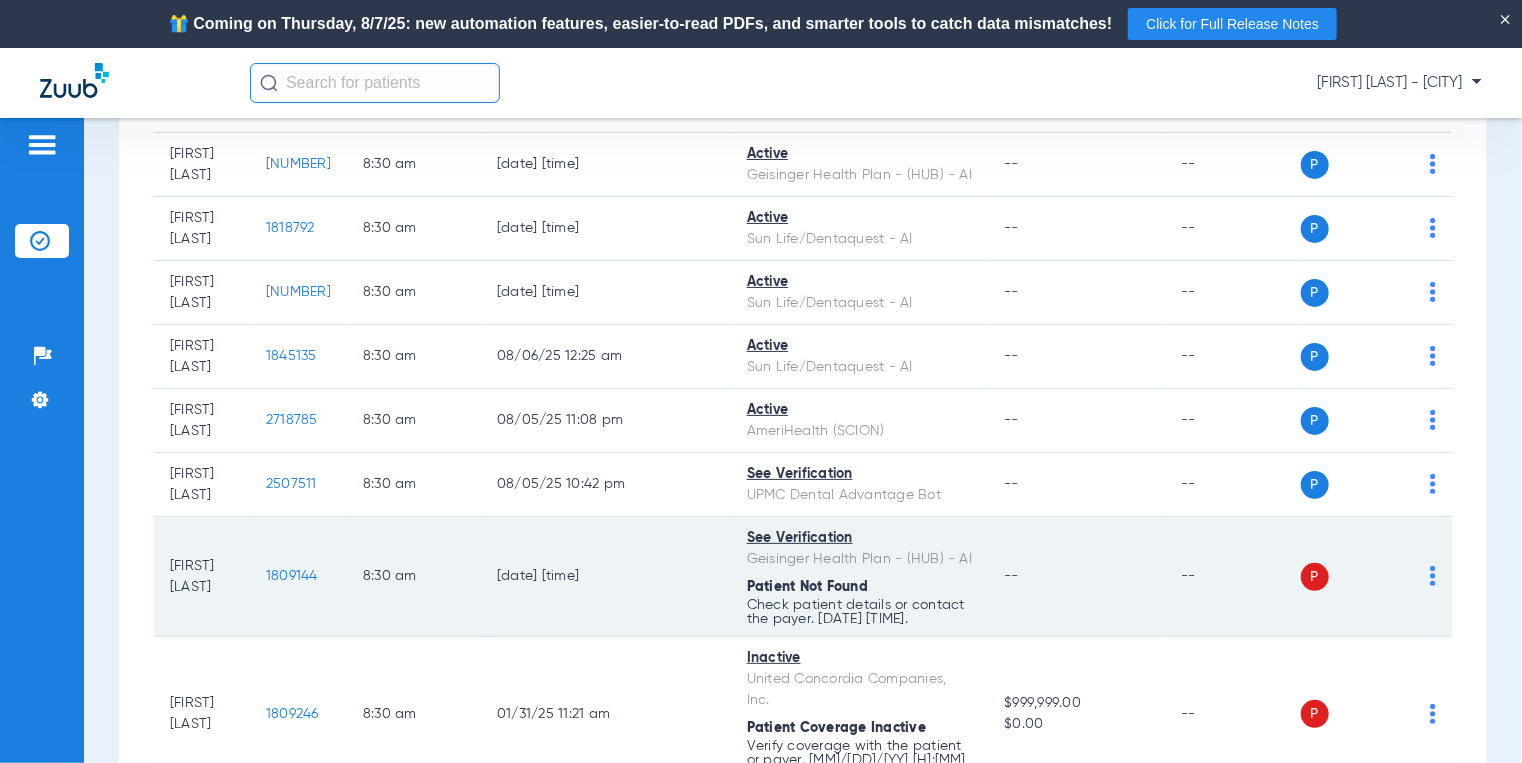 drag, startPoint x: 360, startPoint y: 532, endPoint x: 296, endPoint y: 535, distance: 64.070274 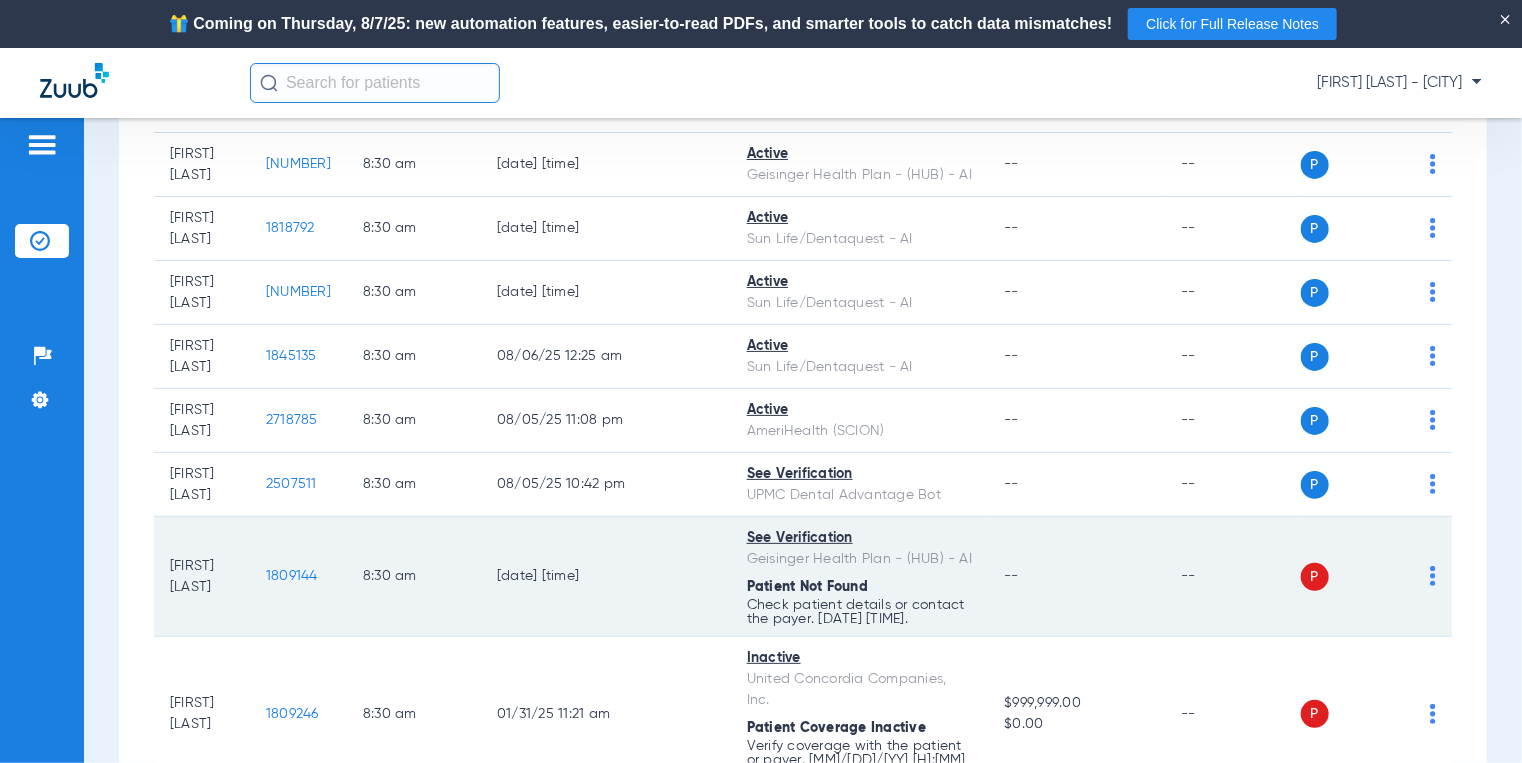 drag, startPoint x: 364, startPoint y: 539, endPoint x: 164, endPoint y: 531, distance: 200.15994 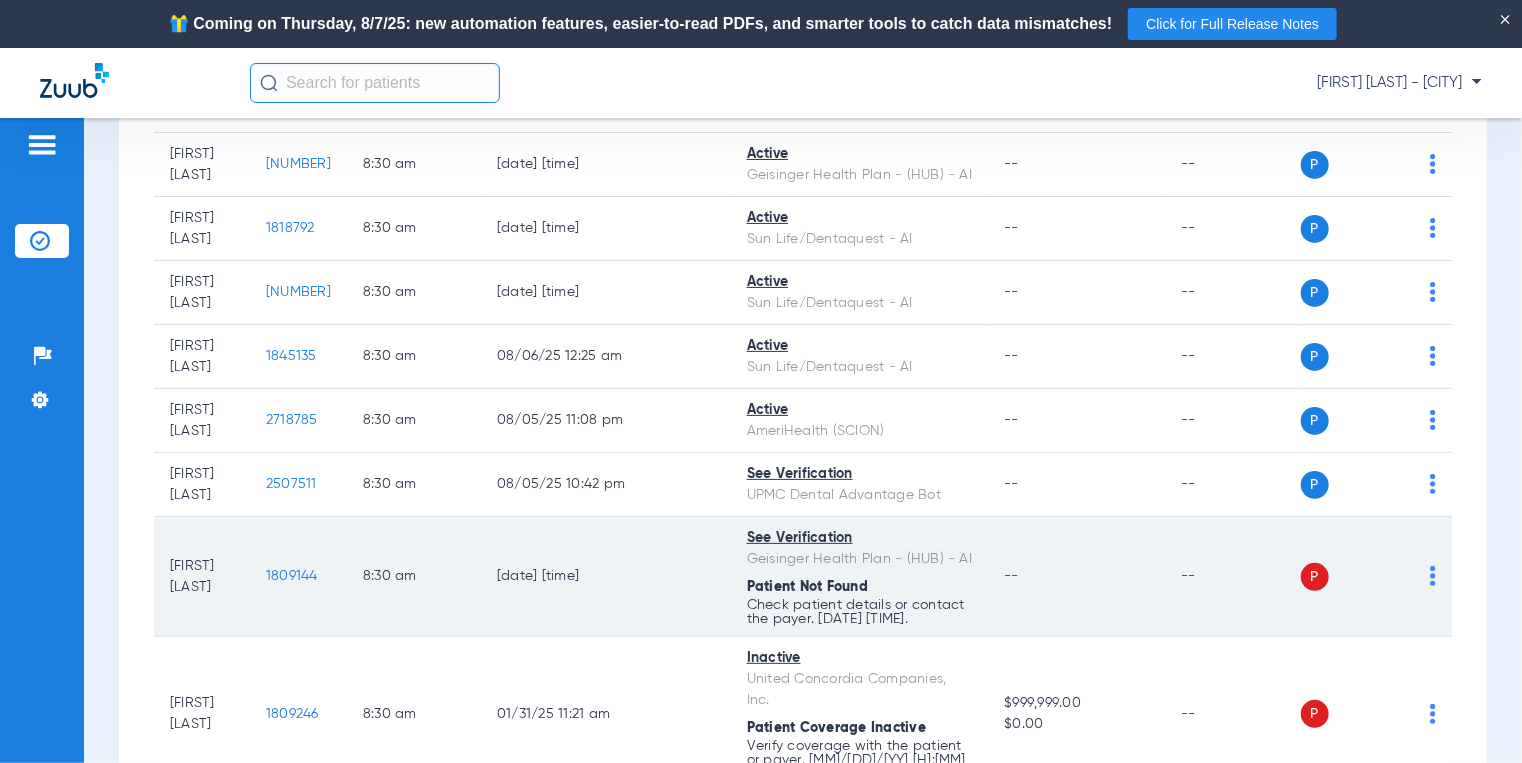 click on "[FIRST] [LAST]   [ID]   8:30 AM   02/22/24 2:59 AM   See Verification   Geisinger Health Plan - (HUB) - AI  Patient Not Found Check patient details or contact the payer. 08/06/25 12:34 AM. --  --  P S" 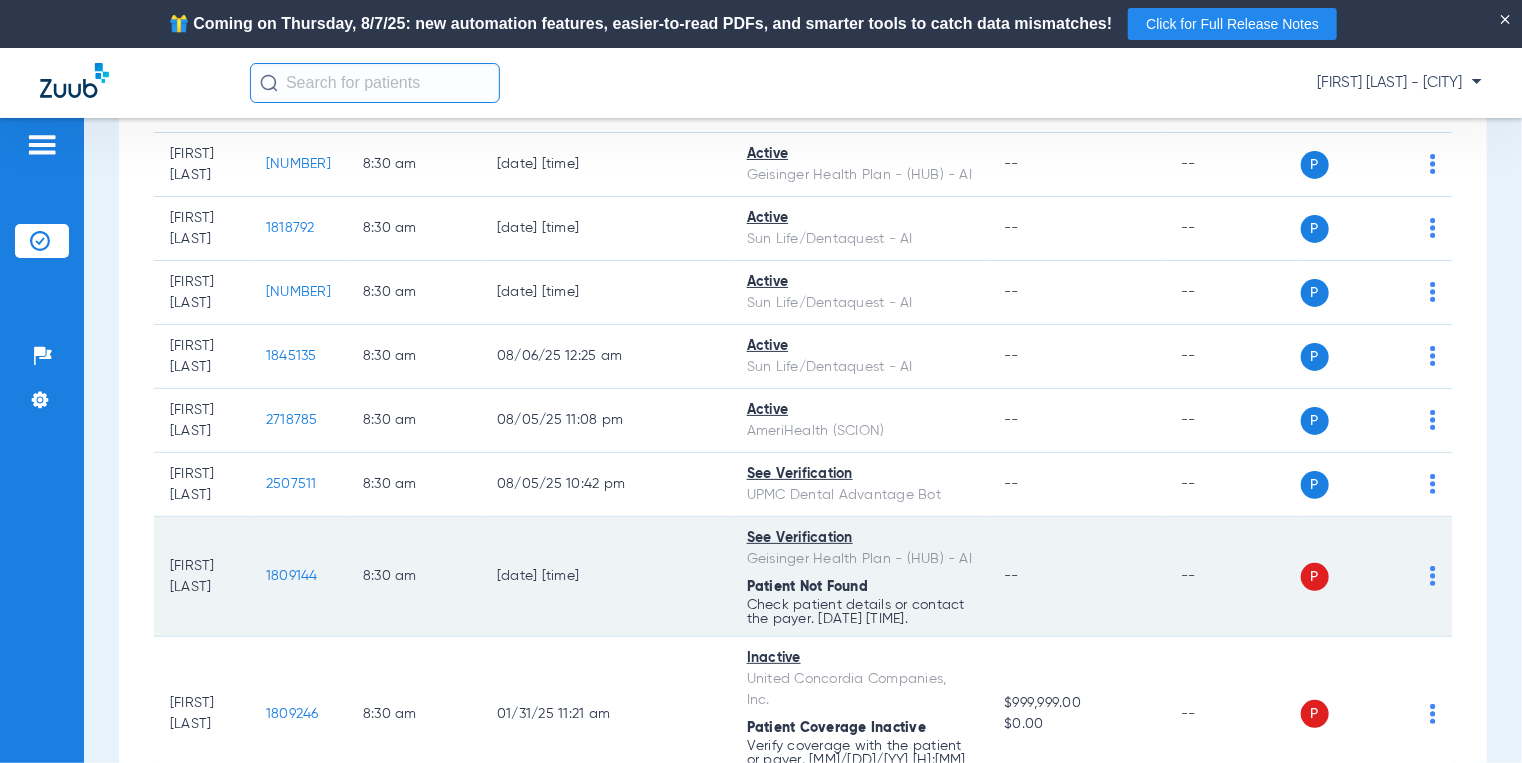 copy on "[FIRST] [LAST] [NUMBER]" 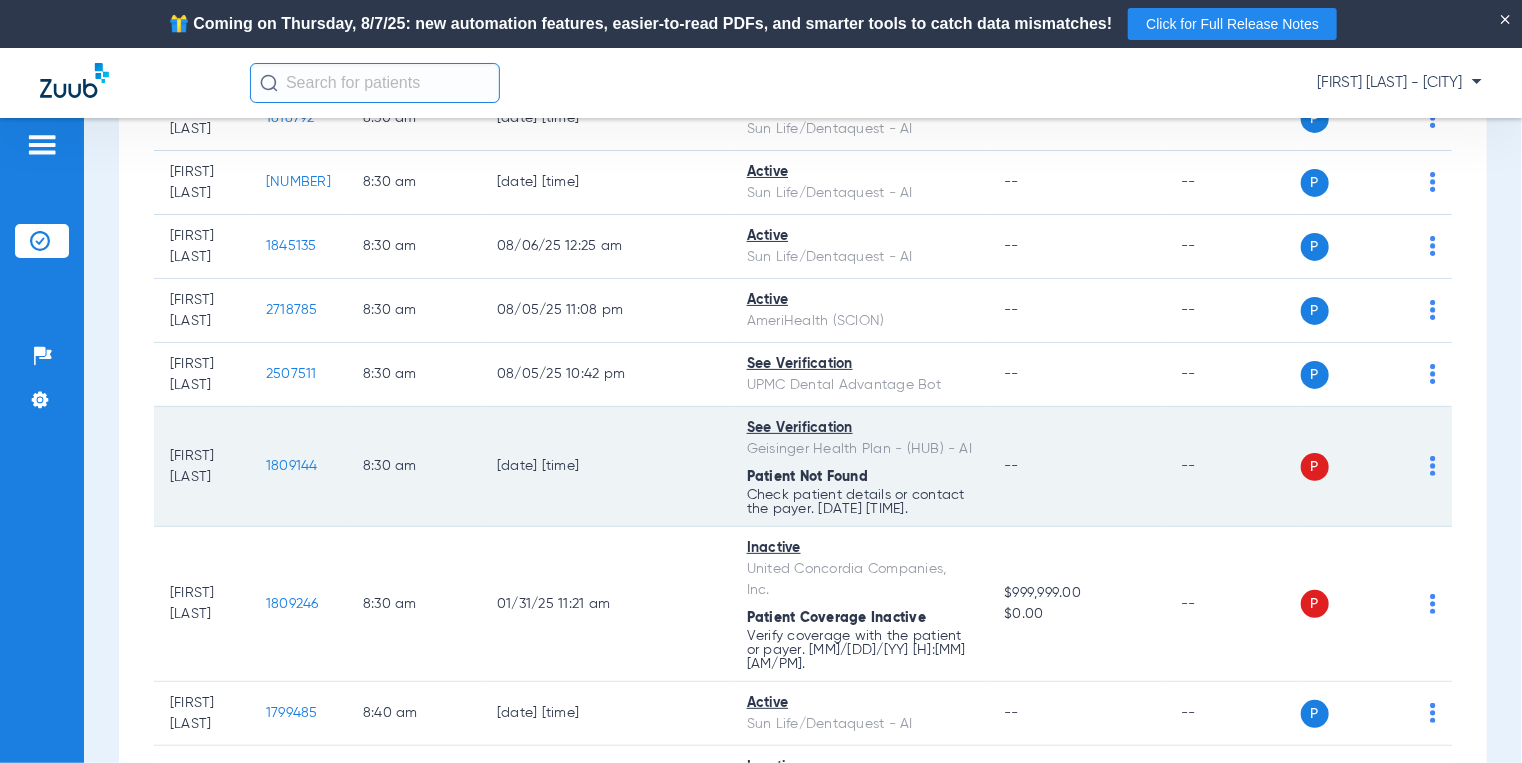 scroll, scrollTop: 2100, scrollLeft: 0, axis: vertical 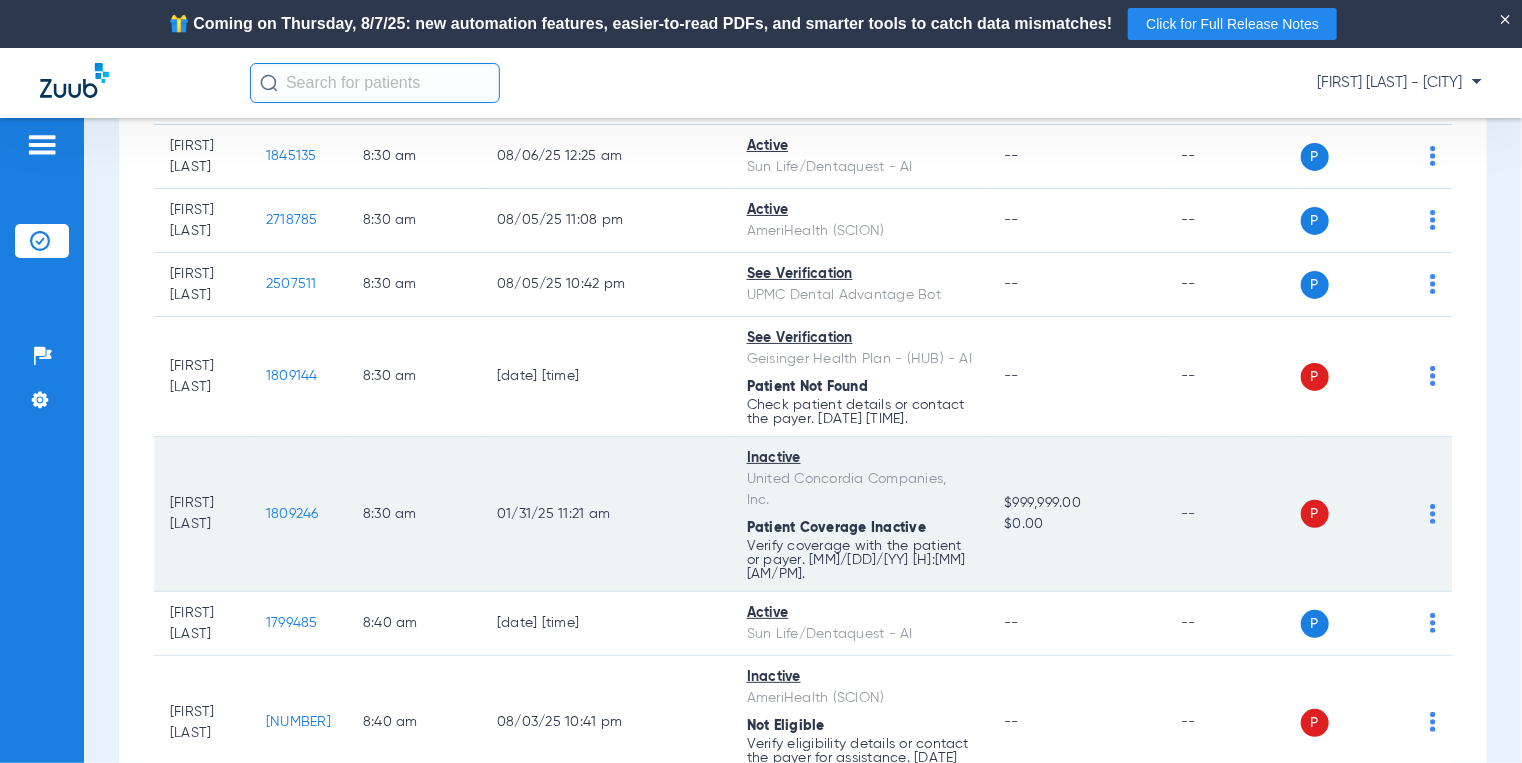 click on "1809246" 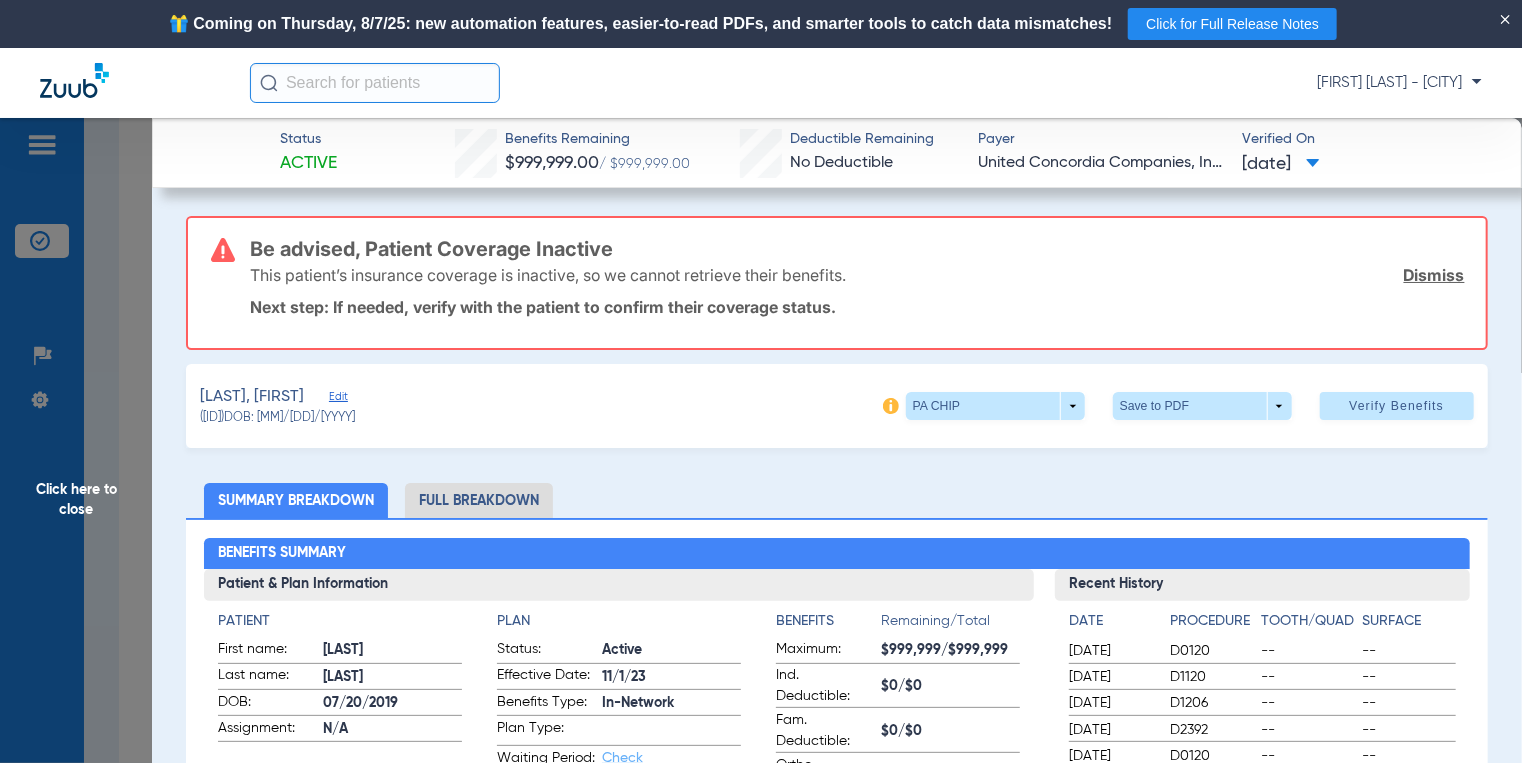 click on "Click here to close" 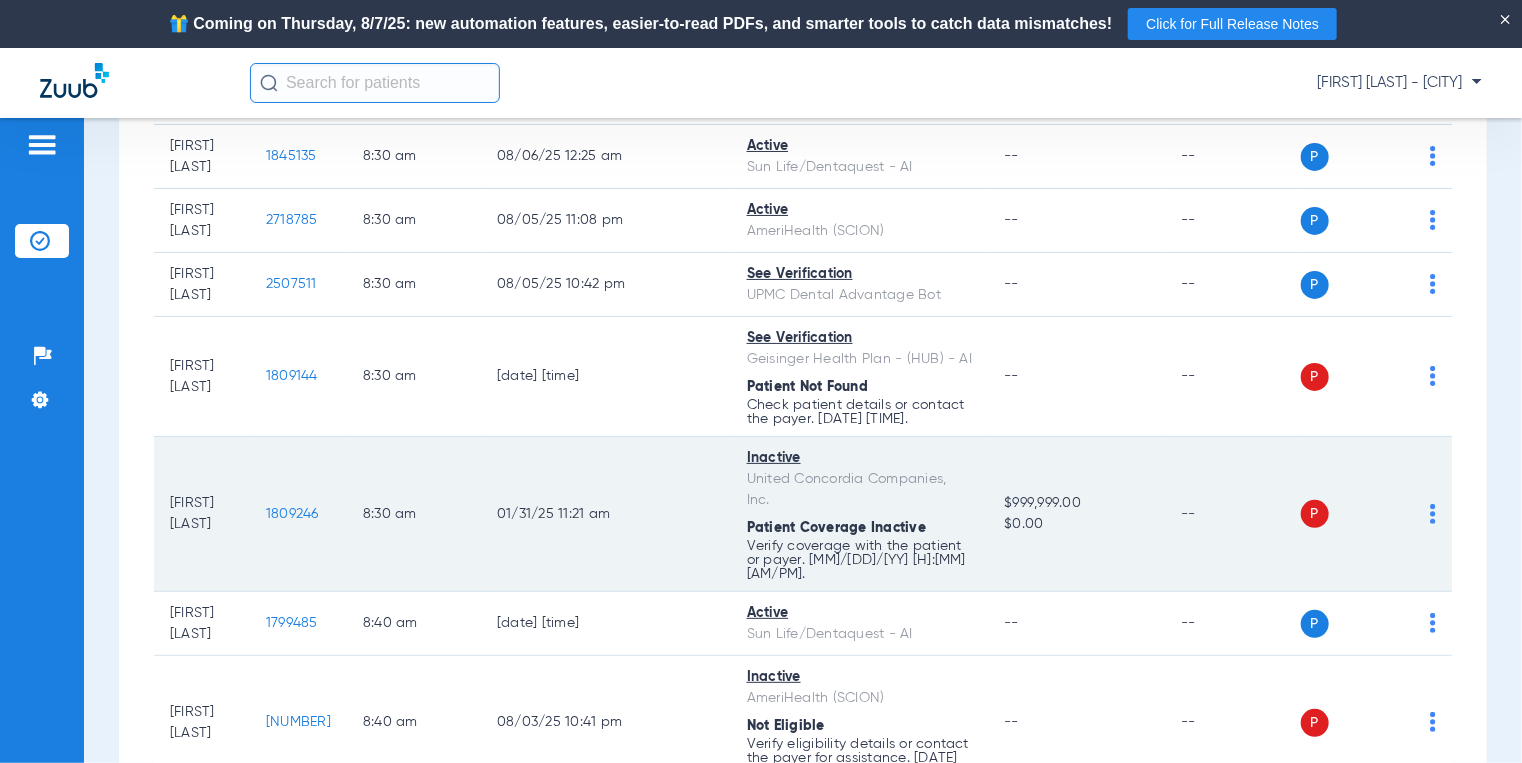 drag, startPoint x: 361, startPoint y: 457, endPoint x: 292, endPoint y: 456, distance: 69.00725 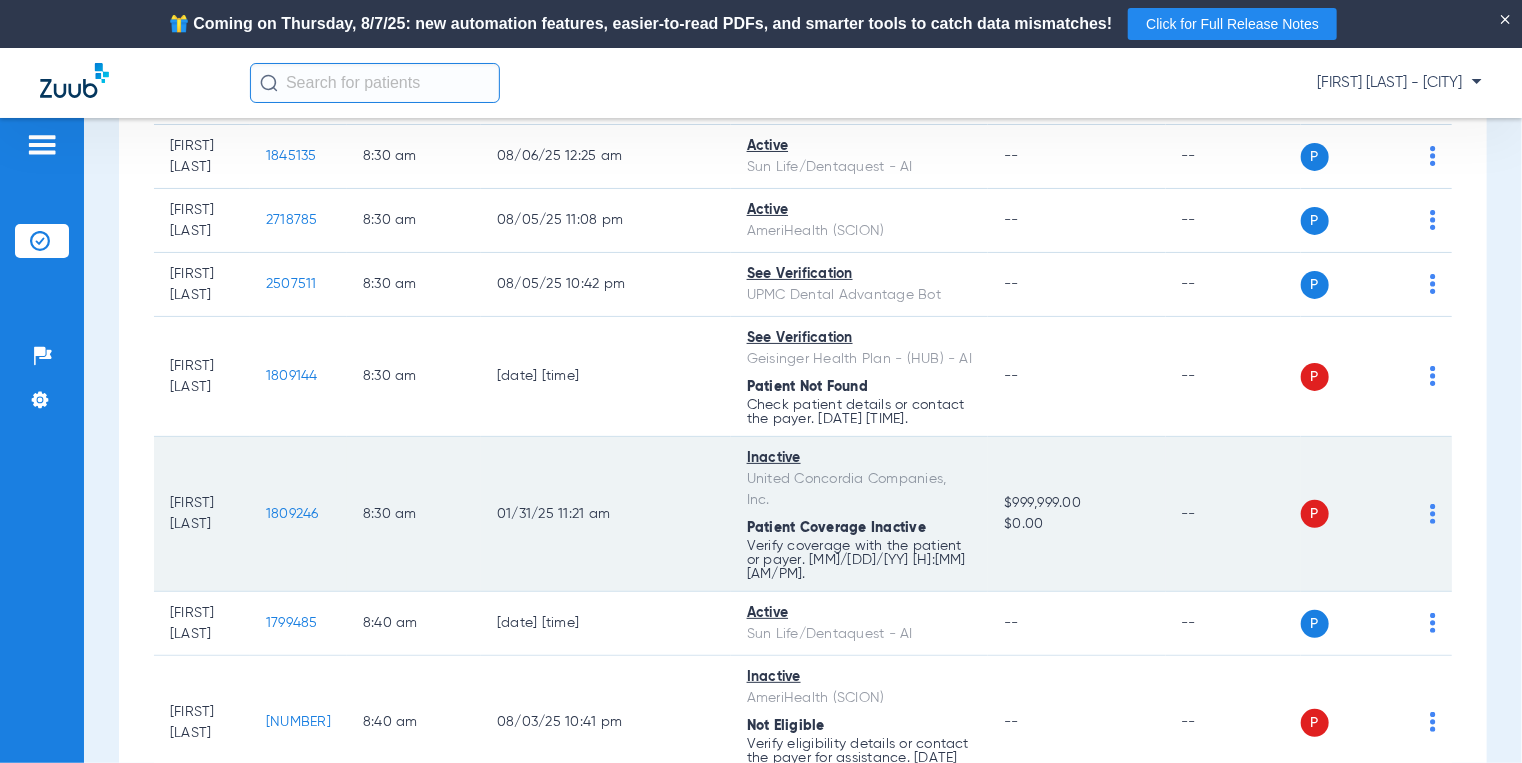 click on "1809246" 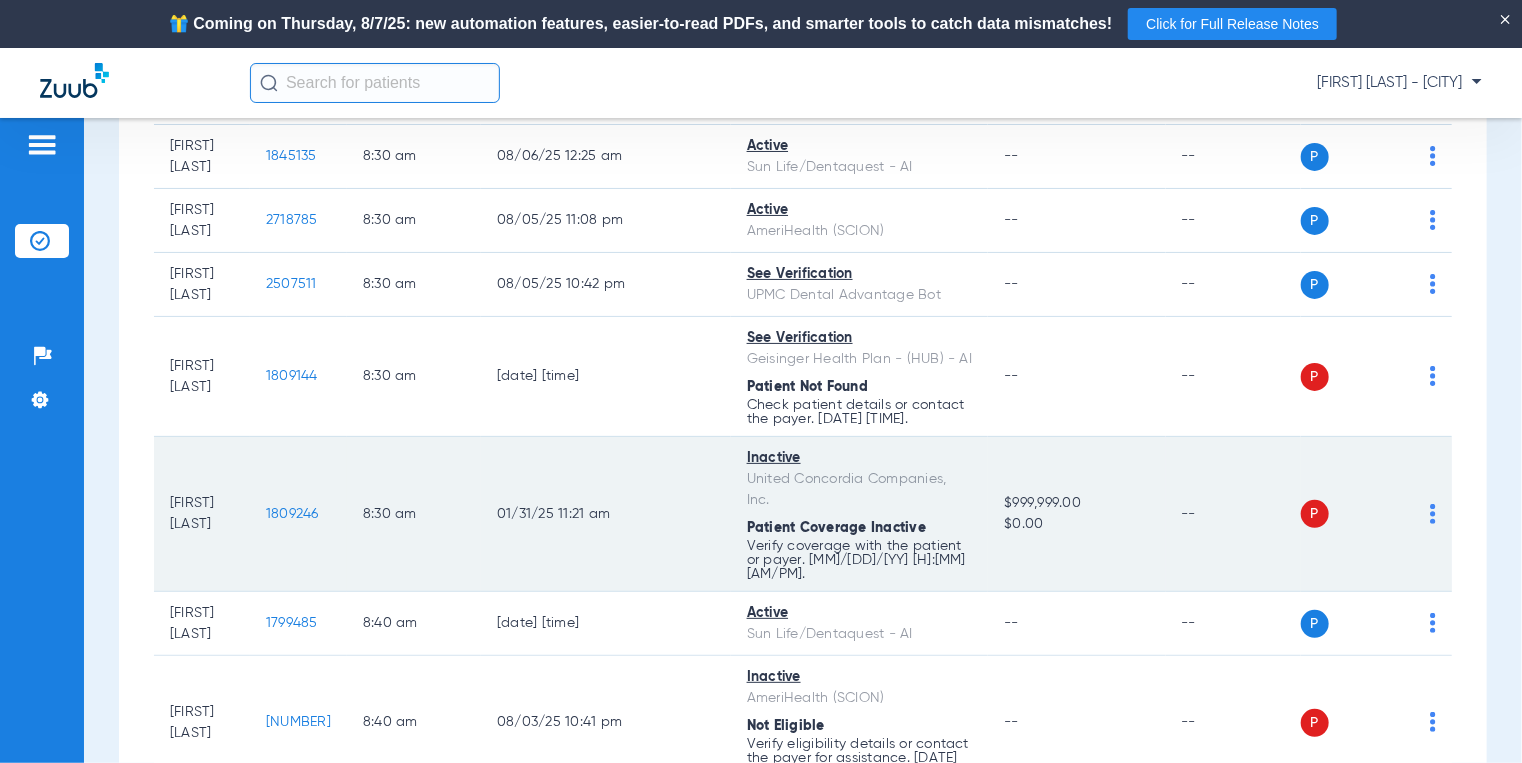 copy on "1809246" 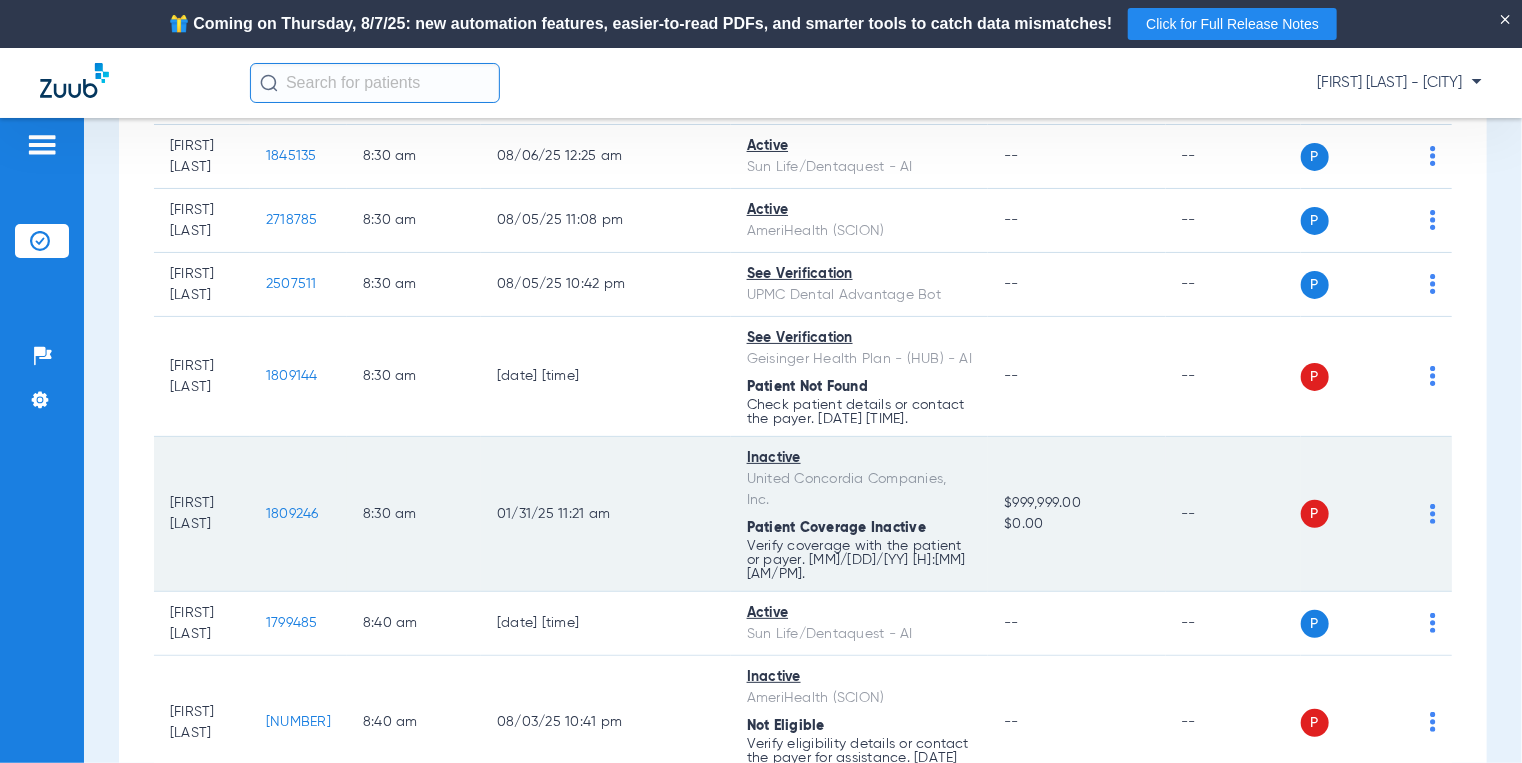 drag, startPoint x: 234, startPoint y: 504, endPoint x: 290, endPoint y: 468, distance: 66.573265 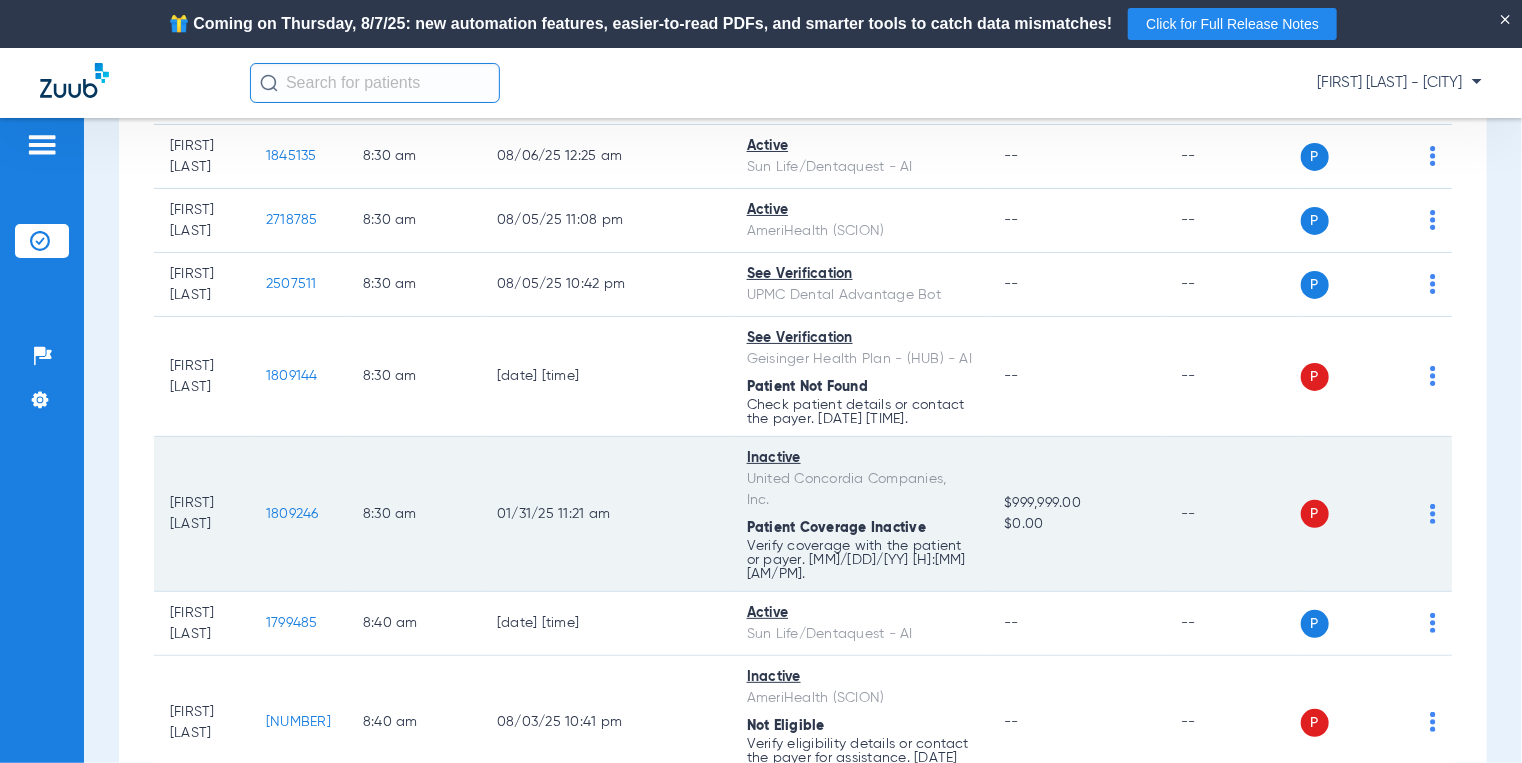 drag, startPoint x: 375, startPoint y: 459, endPoint x: 170, endPoint y: 431, distance: 206.90337 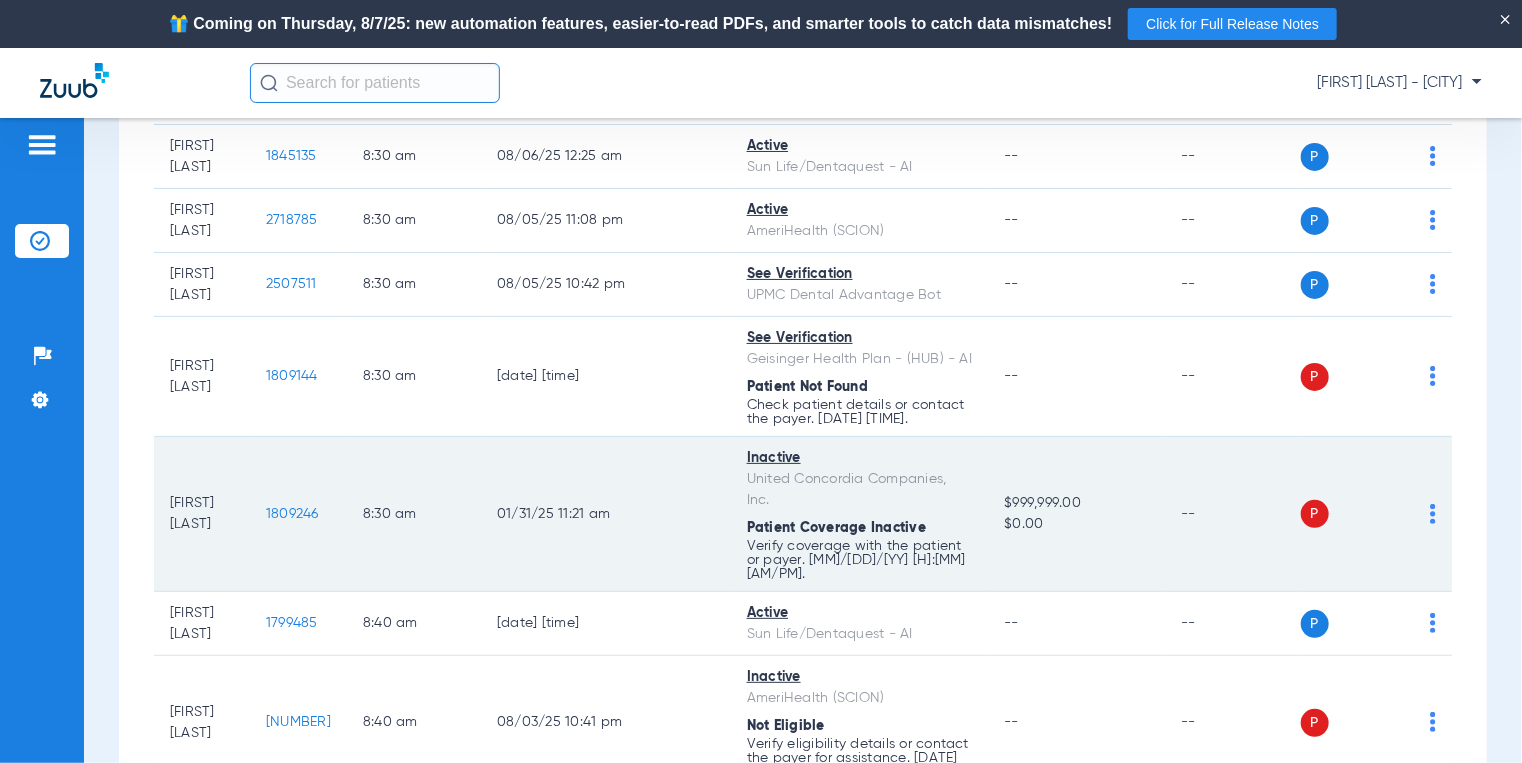 click on "[FIRST] [LAST] [NUMBER] [TIME] [DATE] [TIME] Inactive United Concordia Companies, Inc. Patient Coverage Inactive Verify coverage with the patient or payer. [DATE] [TIME]. $999,999.00 $0.00 -- P S" 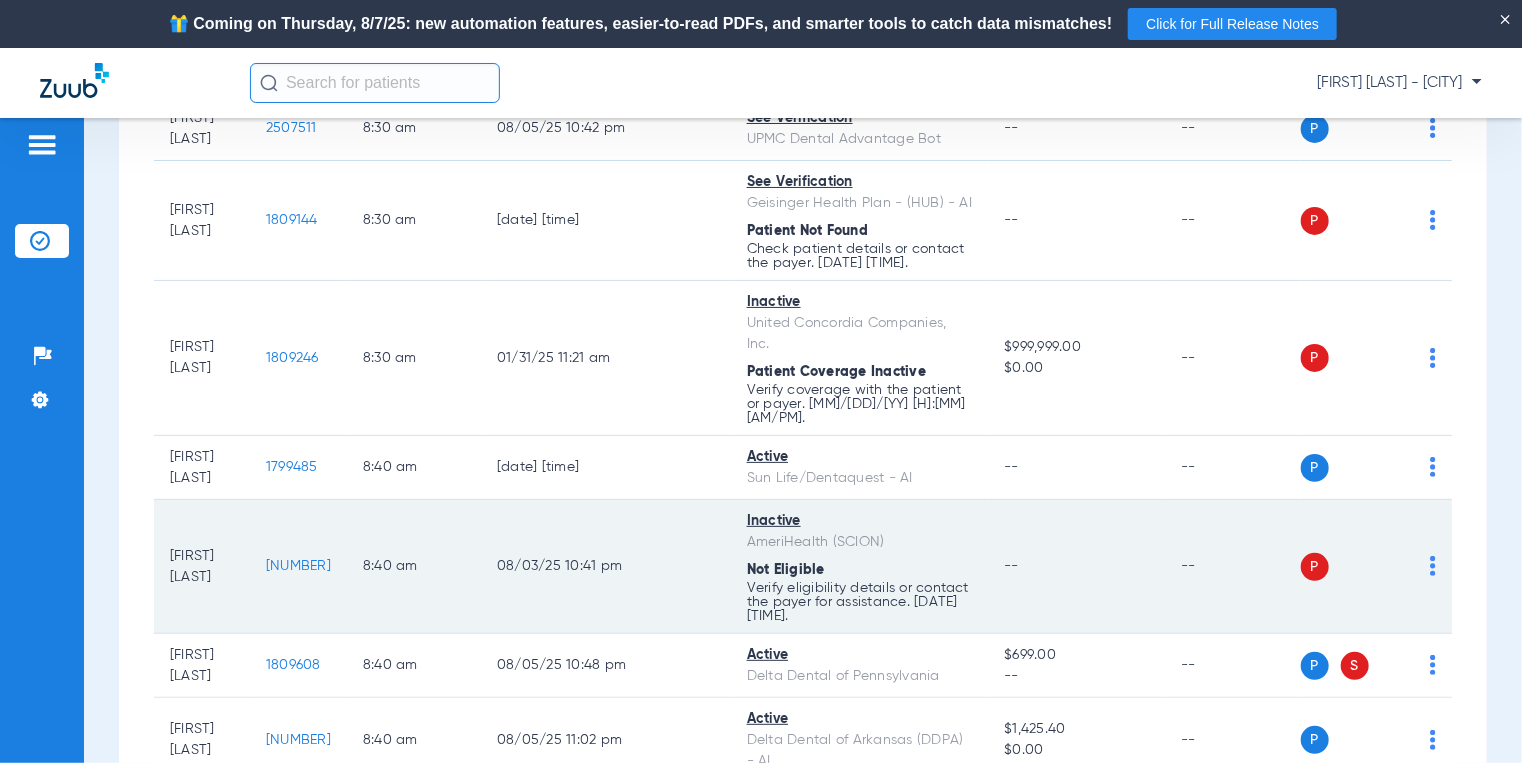 scroll, scrollTop: 2300, scrollLeft: 0, axis: vertical 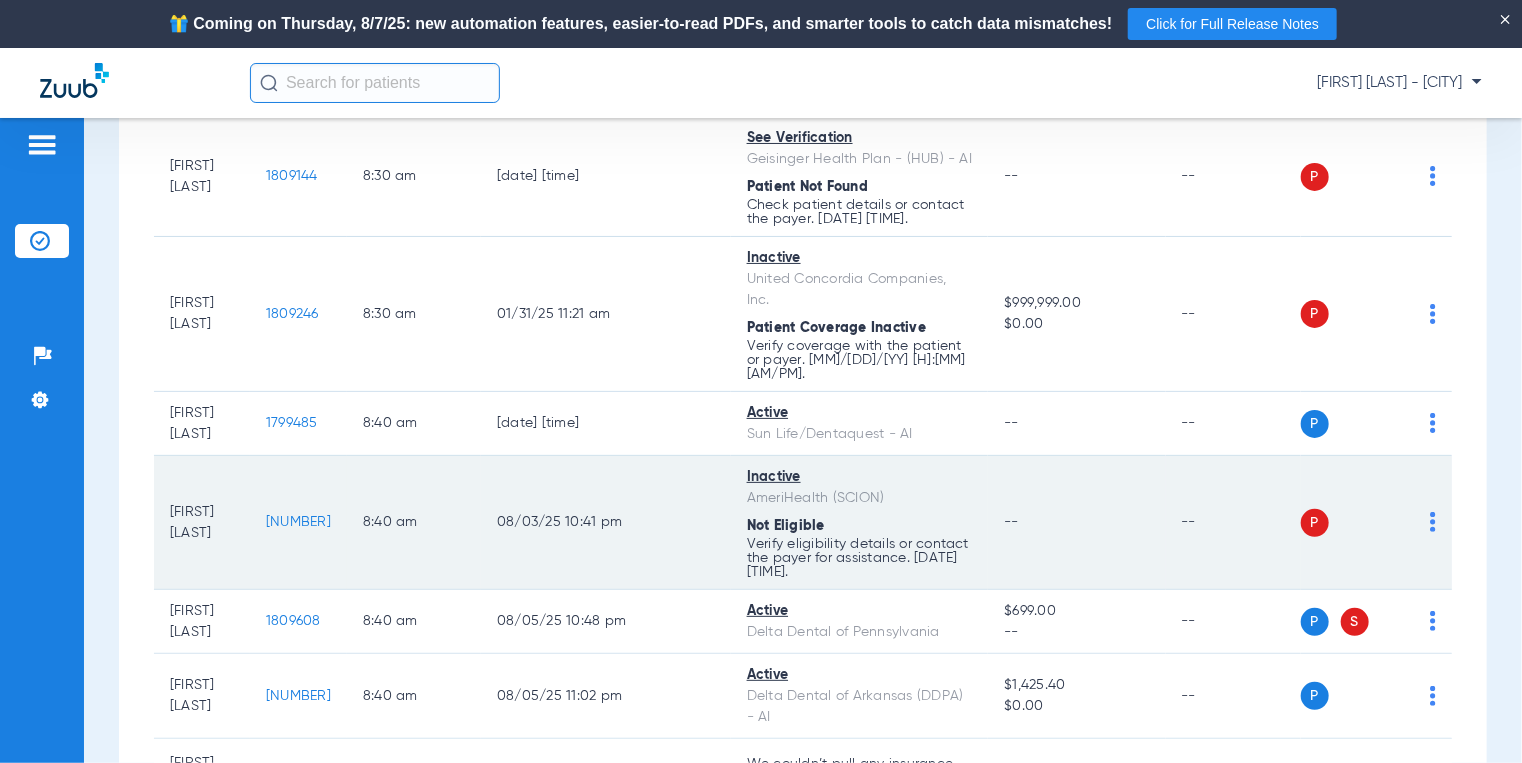 drag, startPoint x: 350, startPoint y: 439, endPoint x: 295, endPoint y: 441, distance: 55.03635 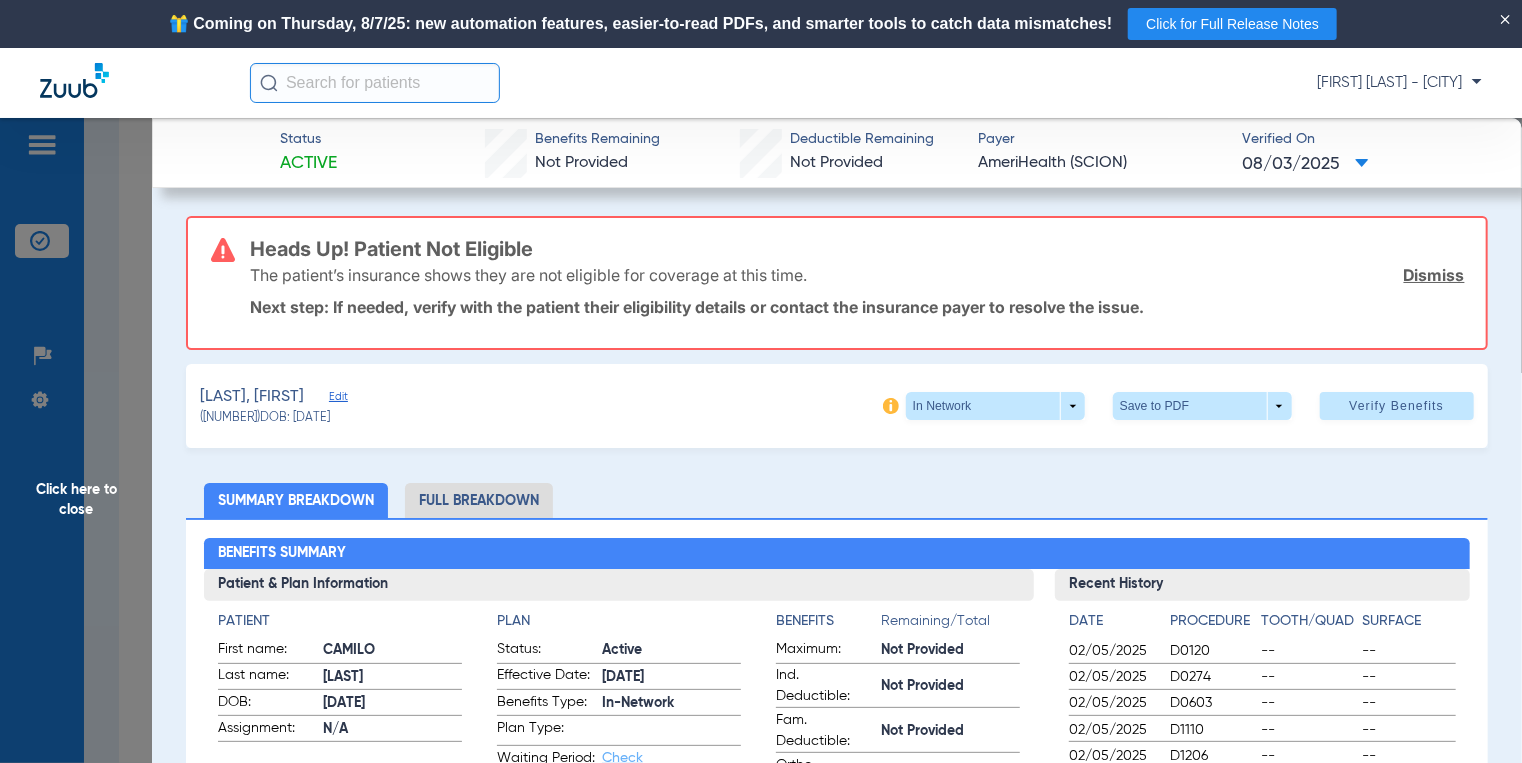 click on "Click here to close" 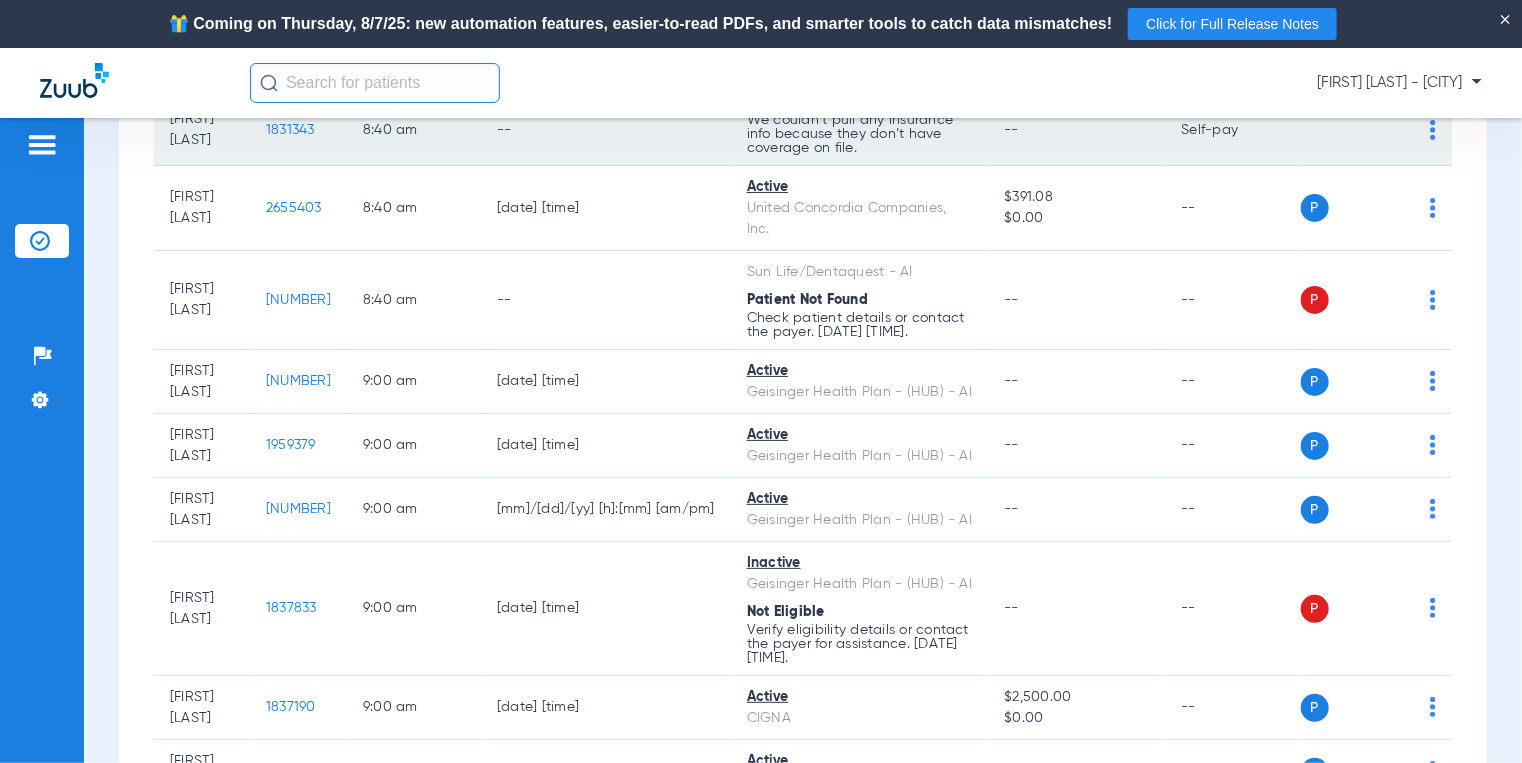 scroll, scrollTop: 3000, scrollLeft: 0, axis: vertical 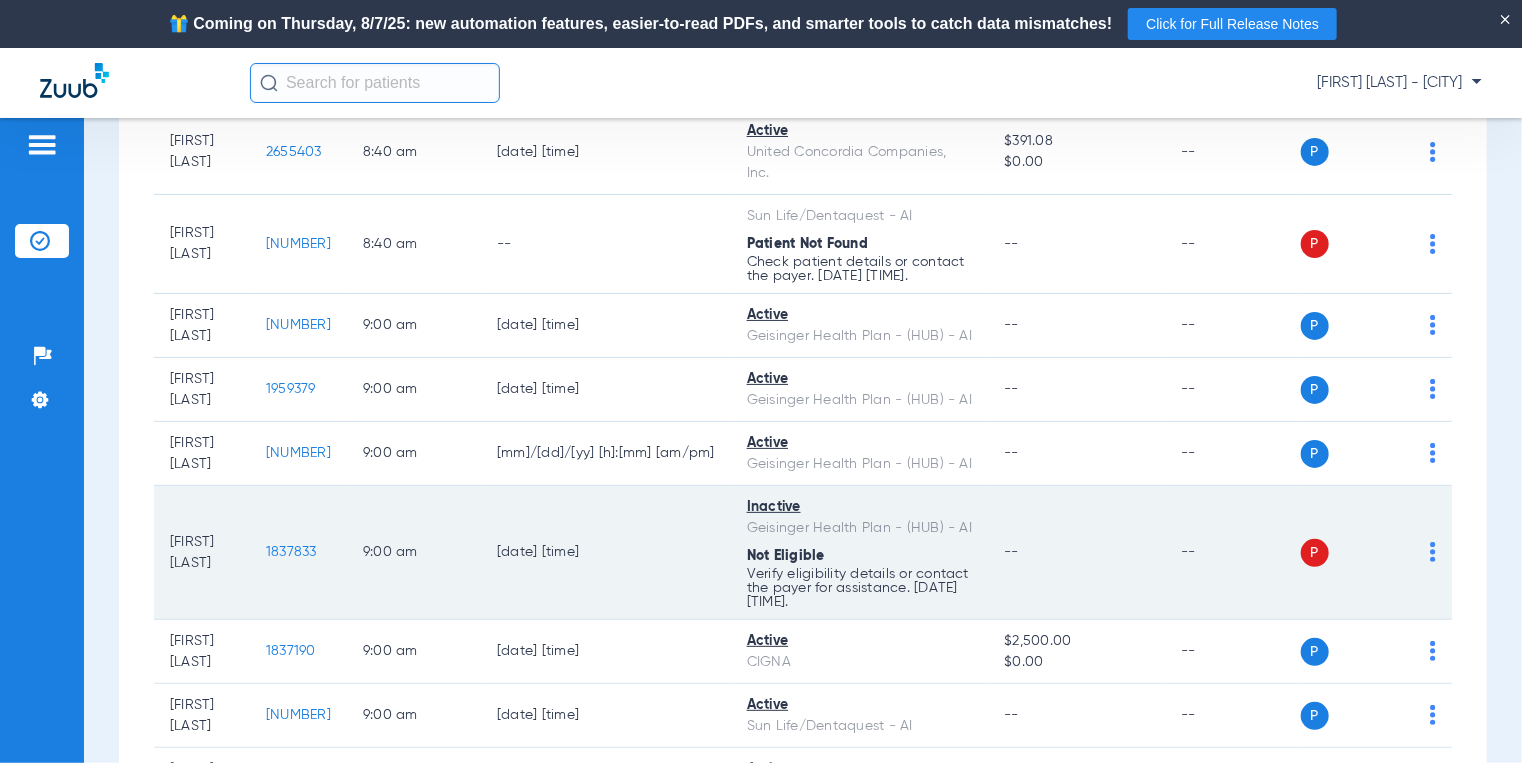 drag, startPoint x: 356, startPoint y: 428, endPoint x: 153, endPoint y: 431, distance: 203.02217 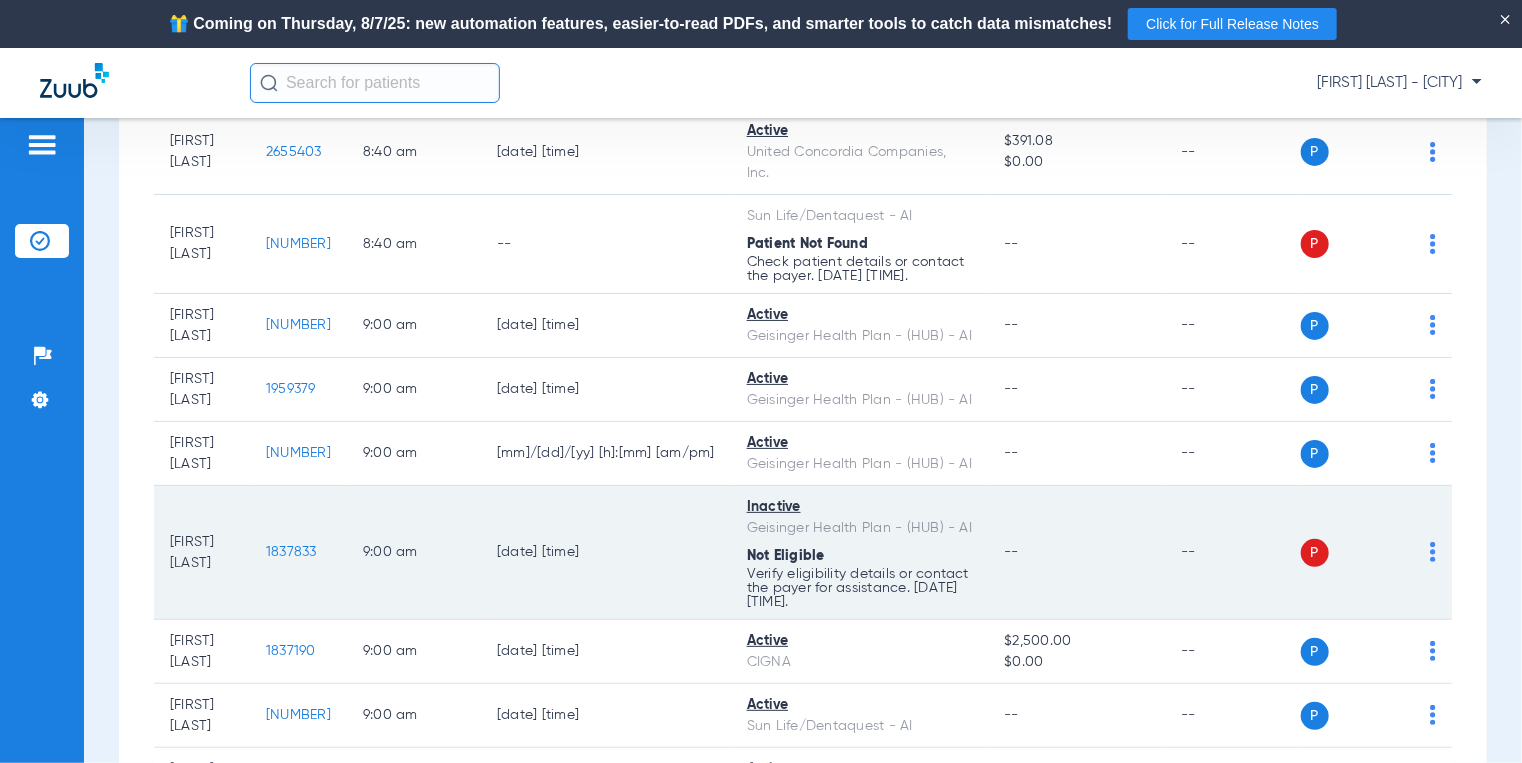 click on "[FIRST] [LAST]   1837833   9:00 AM   06/05/25 4:09 AM   Inactive   Geisinger Health Plan - (HUB) - AI  Not Eligible Verify eligibility details or contact the payer for assistance. 08/05/25 11:16 PM. --  --  P S" 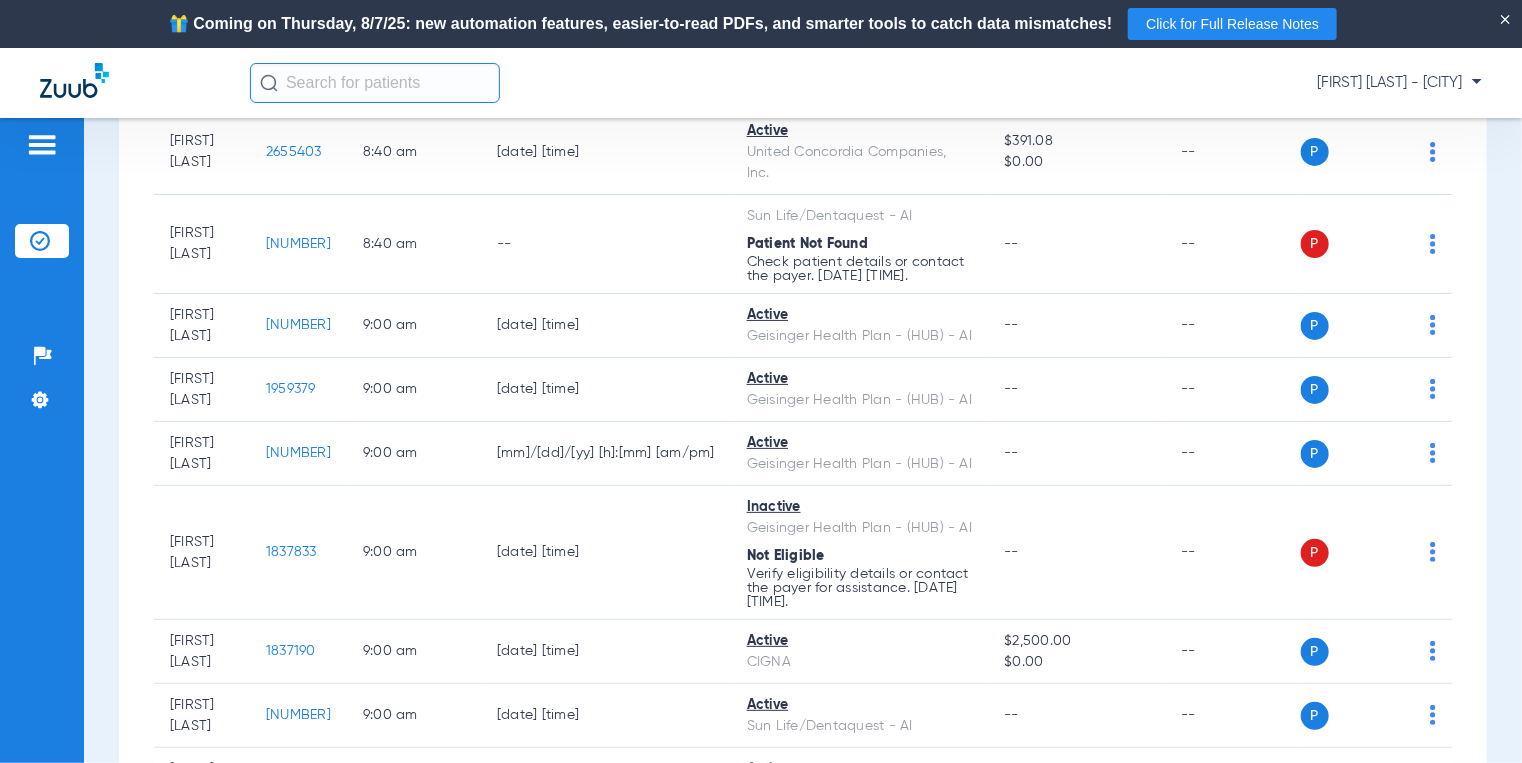 click on "Patients  Insurance Verification  Setup  Help Center Settings" 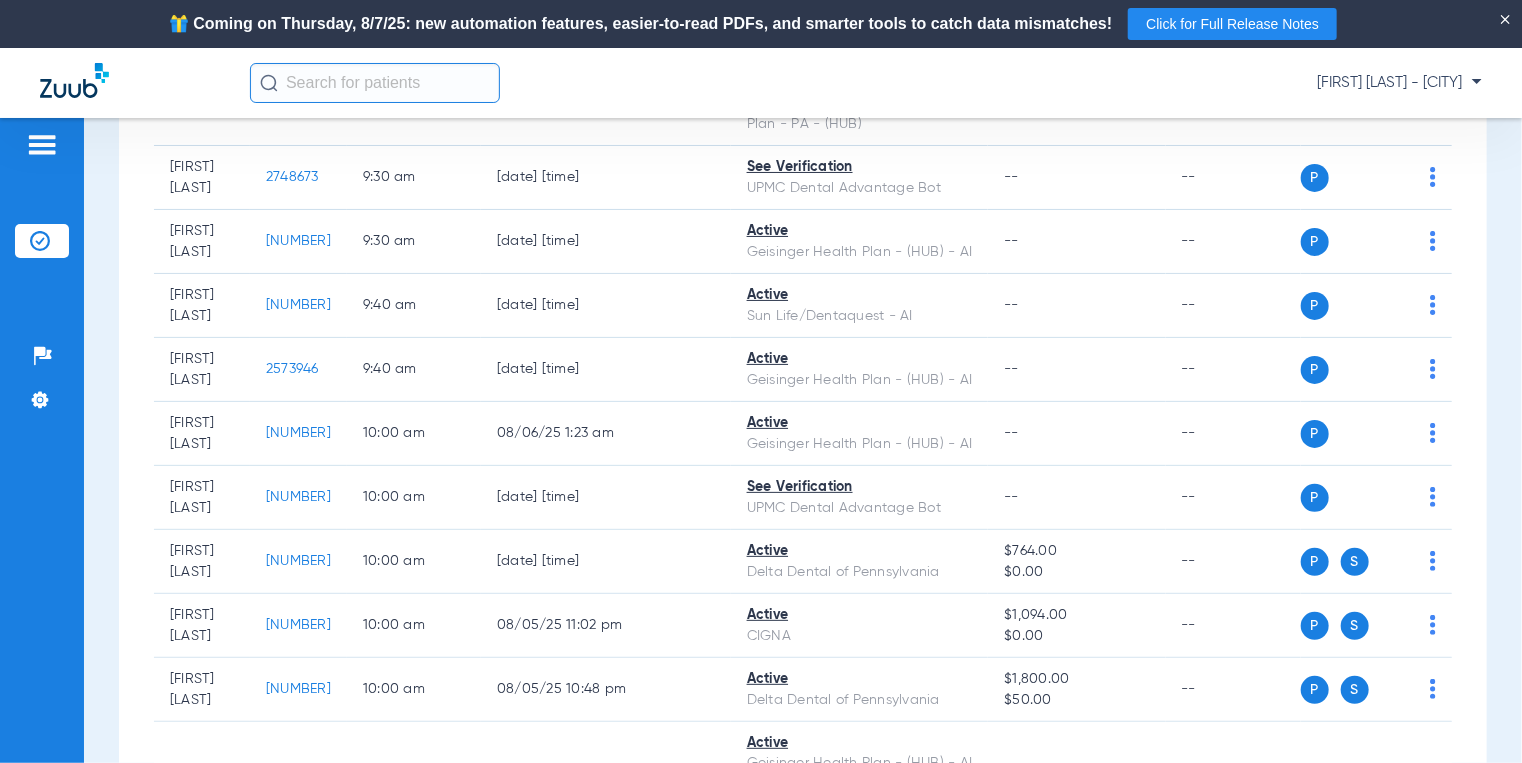 scroll, scrollTop: 5200, scrollLeft: 0, axis: vertical 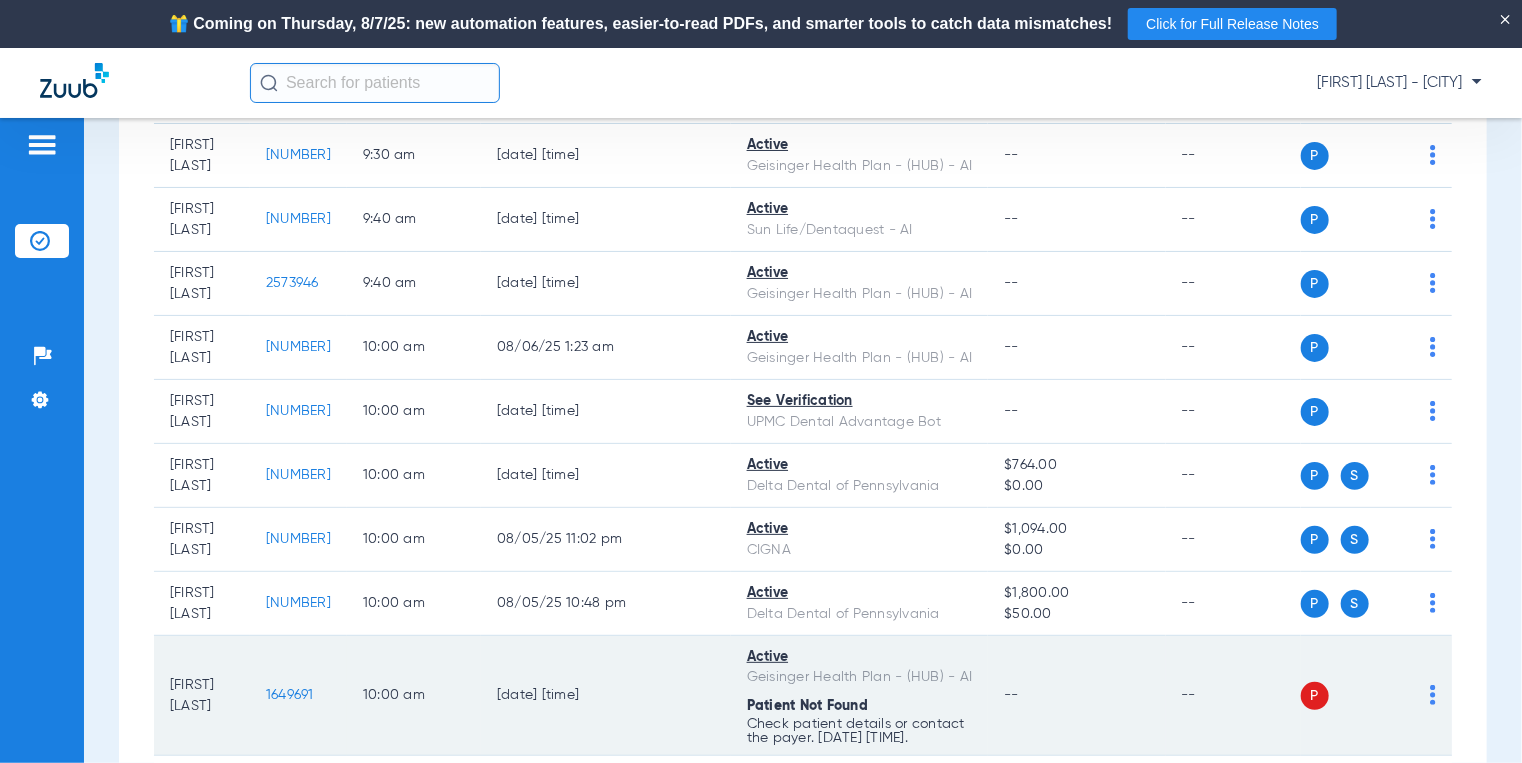 drag, startPoint x: 356, startPoint y: 485, endPoint x: 172, endPoint y: 462, distance: 185.43193 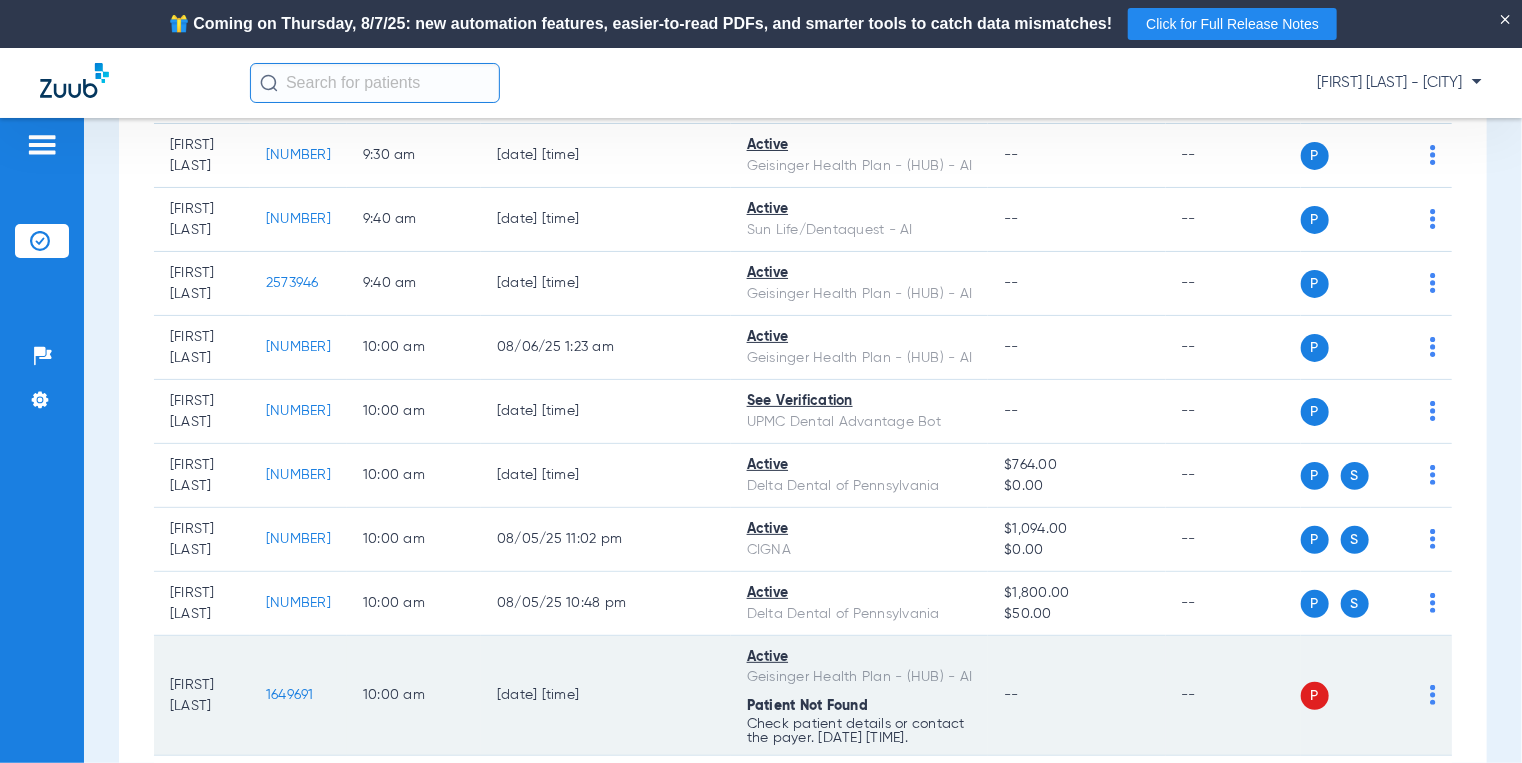 click on "[FIRST] [LAST] [NUMBER] [TIME] [DATE] [TIME] Active Geisinger Health Plan - (HUB) - AI Patient Not Found Check patient details or contact the payer. [DATE] [TIME]. -- -- P S" 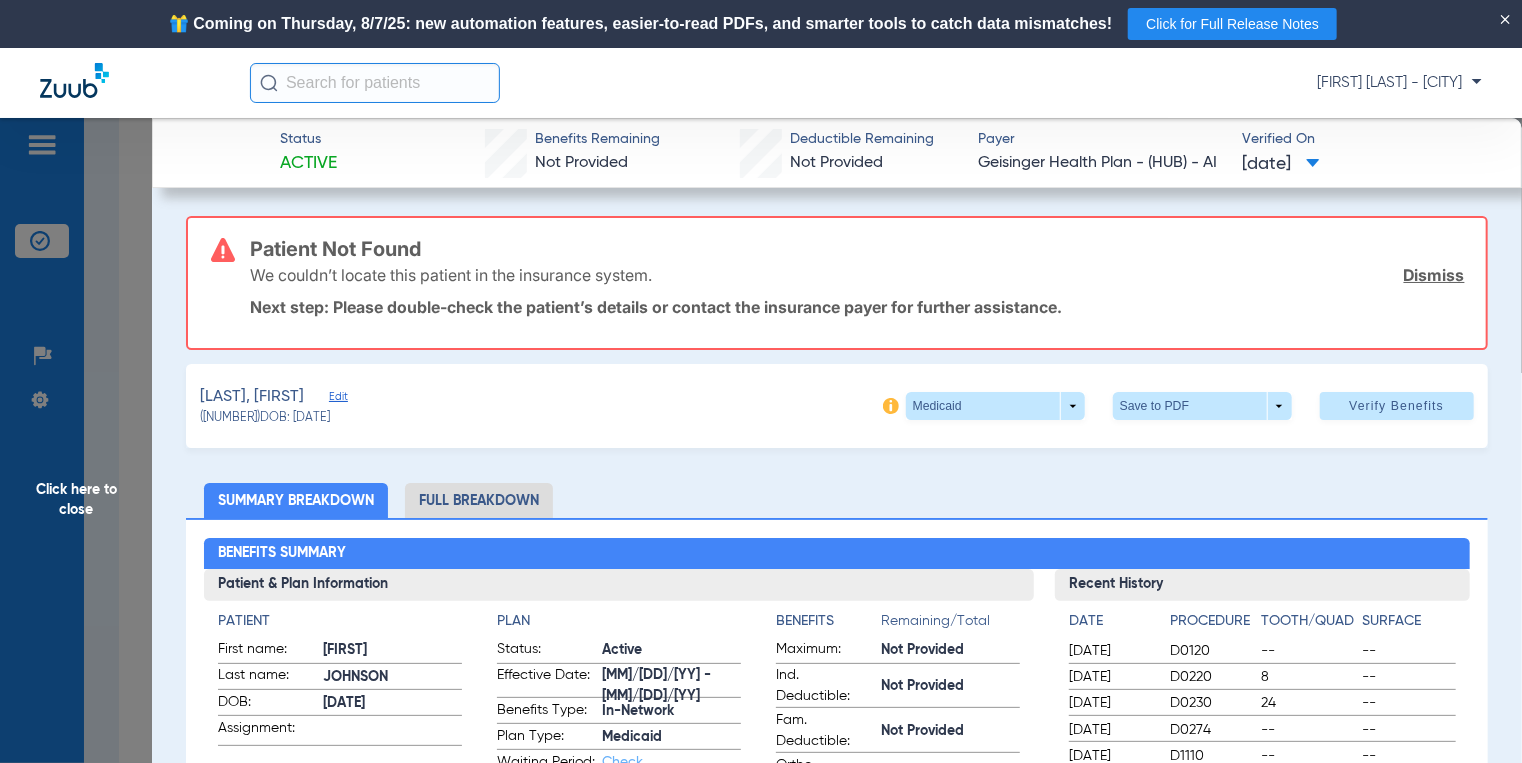 scroll, scrollTop: 200, scrollLeft: 0, axis: vertical 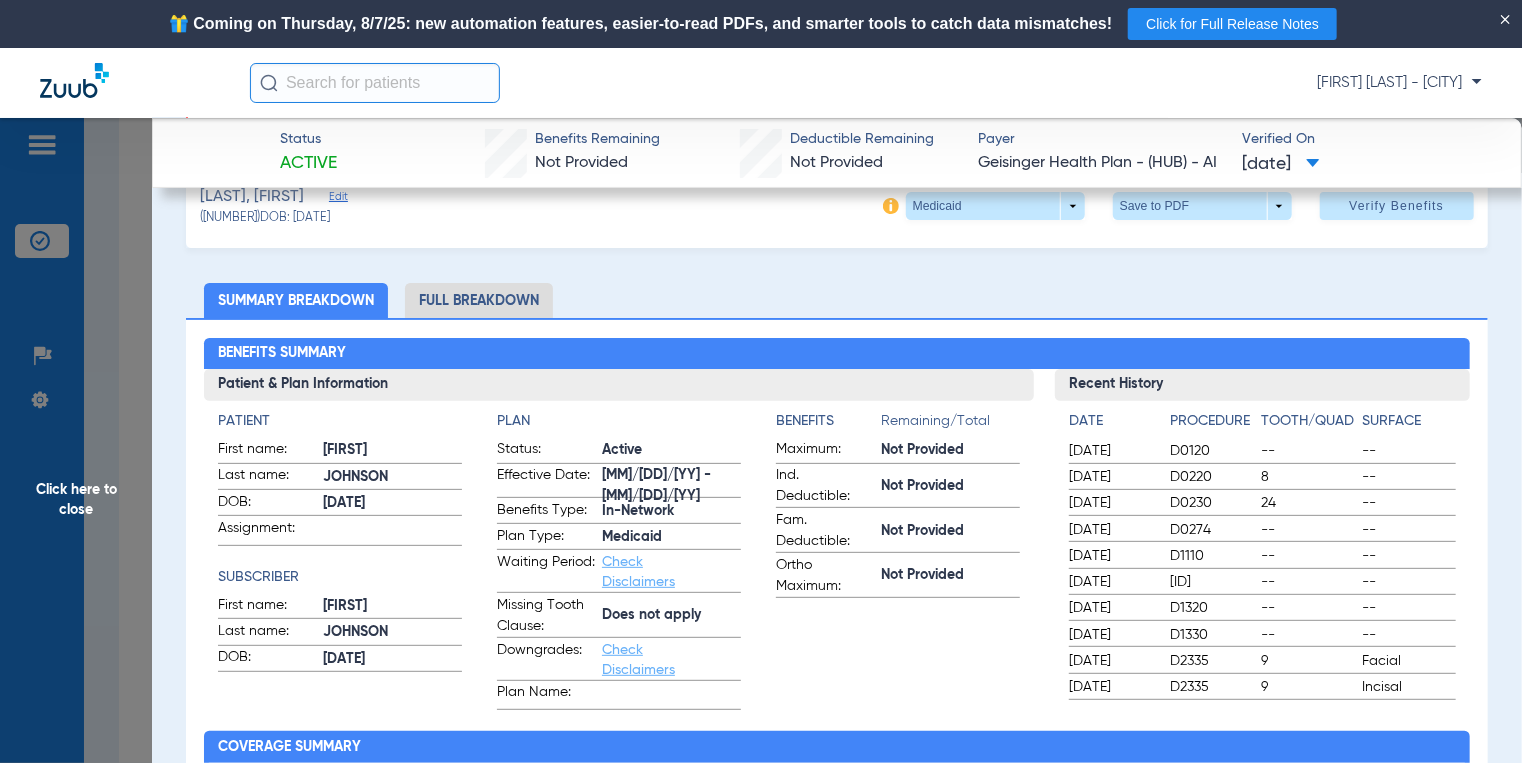 click on "Click here to close" 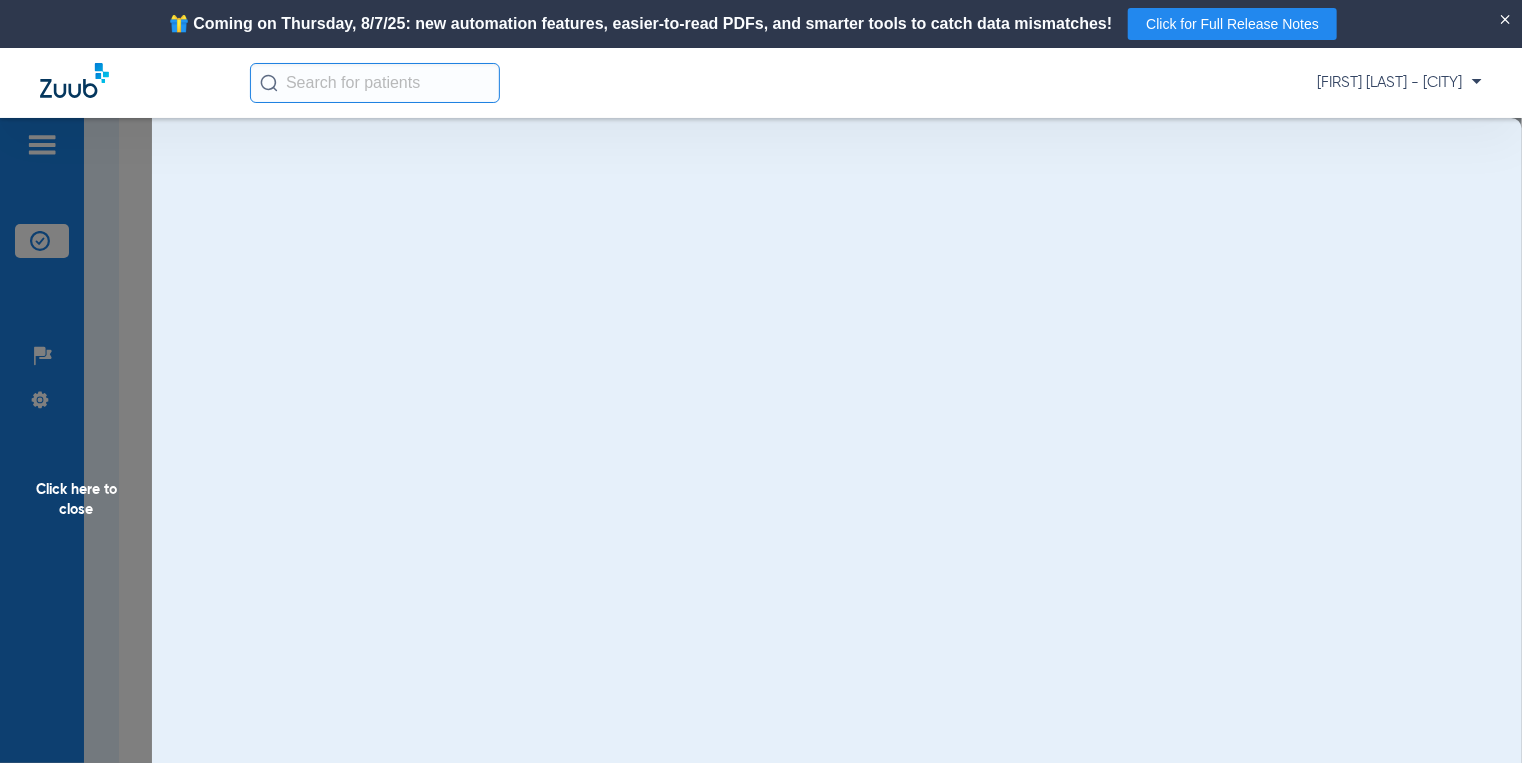 scroll, scrollTop: 0, scrollLeft: 0, axis: both 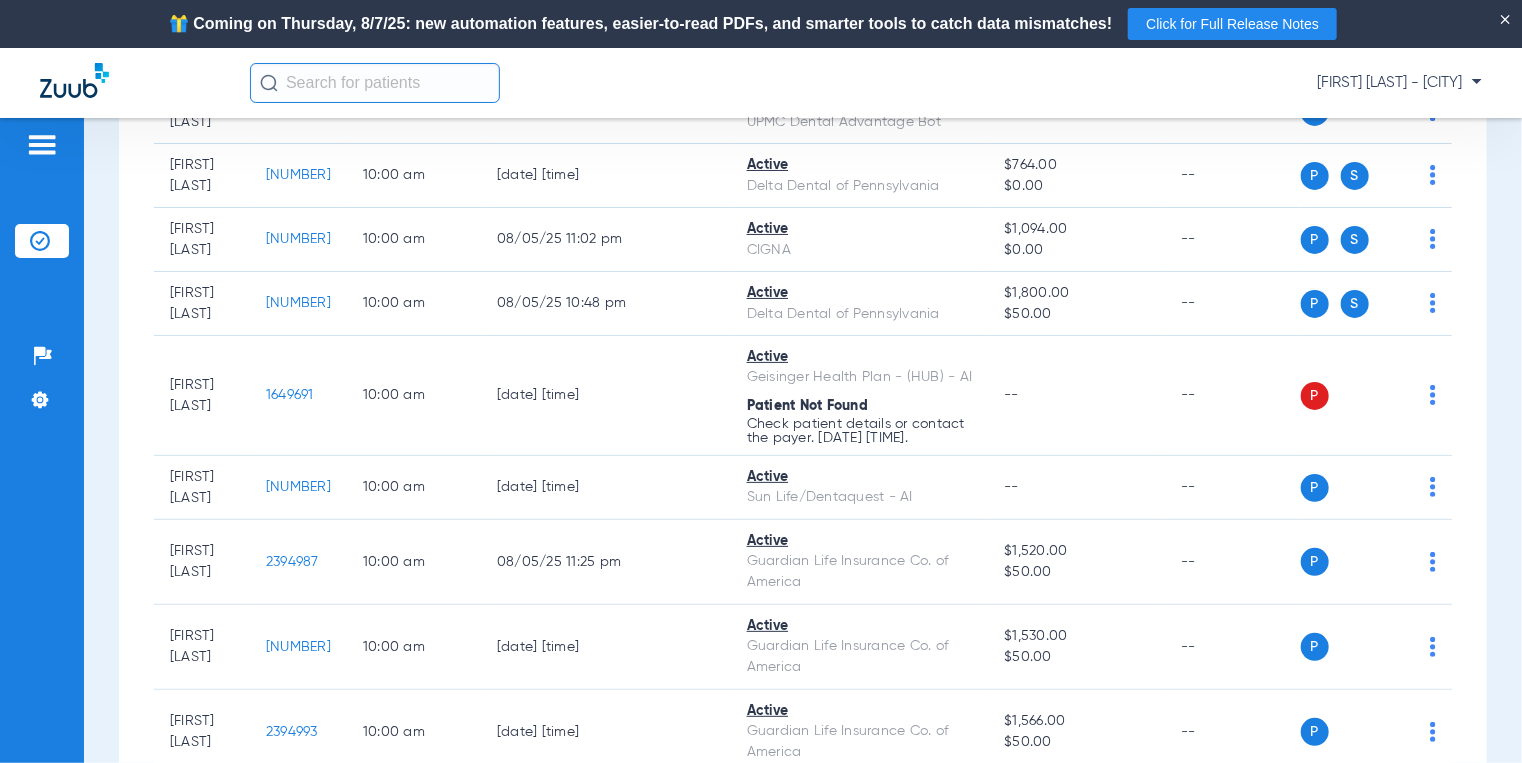 drag, startPoint x: 262, startPoint y: 724, endPoint x: 190, endPoint y: 723, distance: 72.00694 